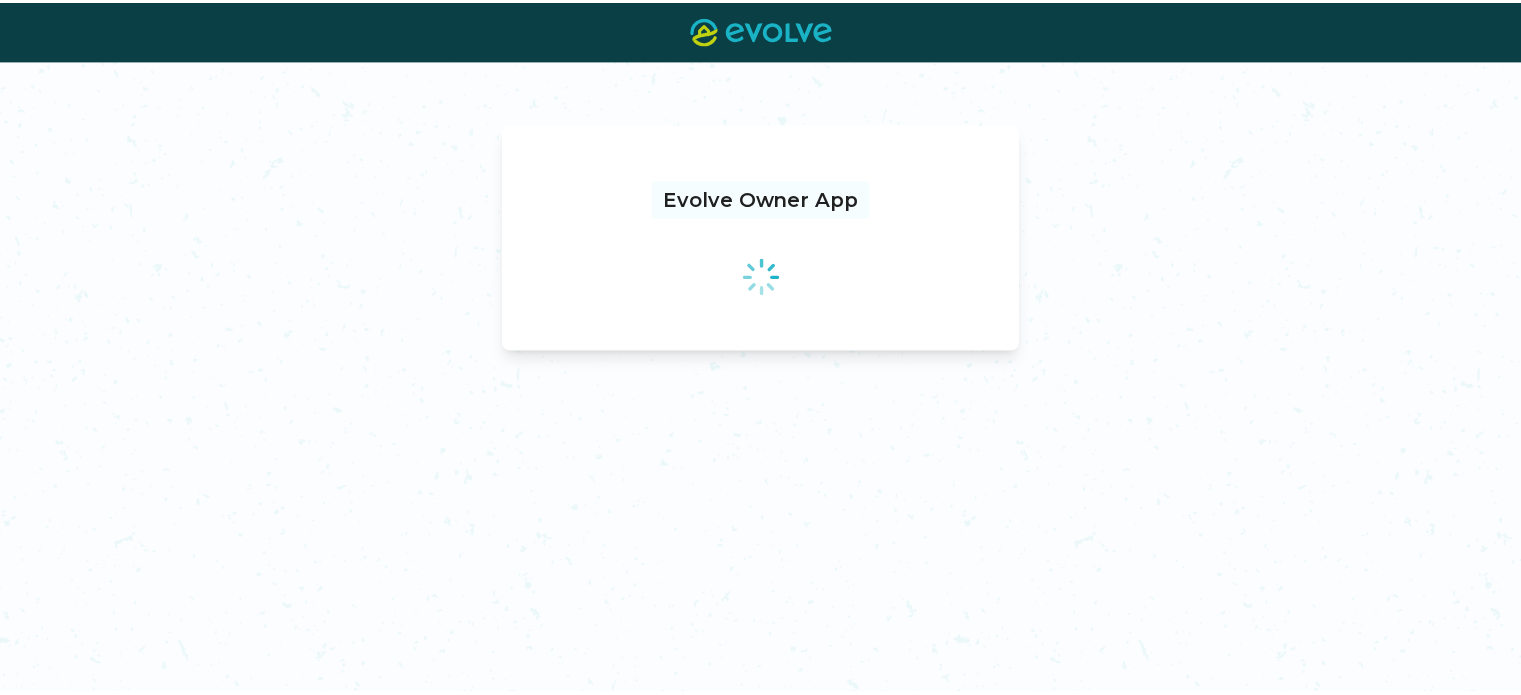 scroll, scrollTop: 0, scrollLeft: 0, axis: both 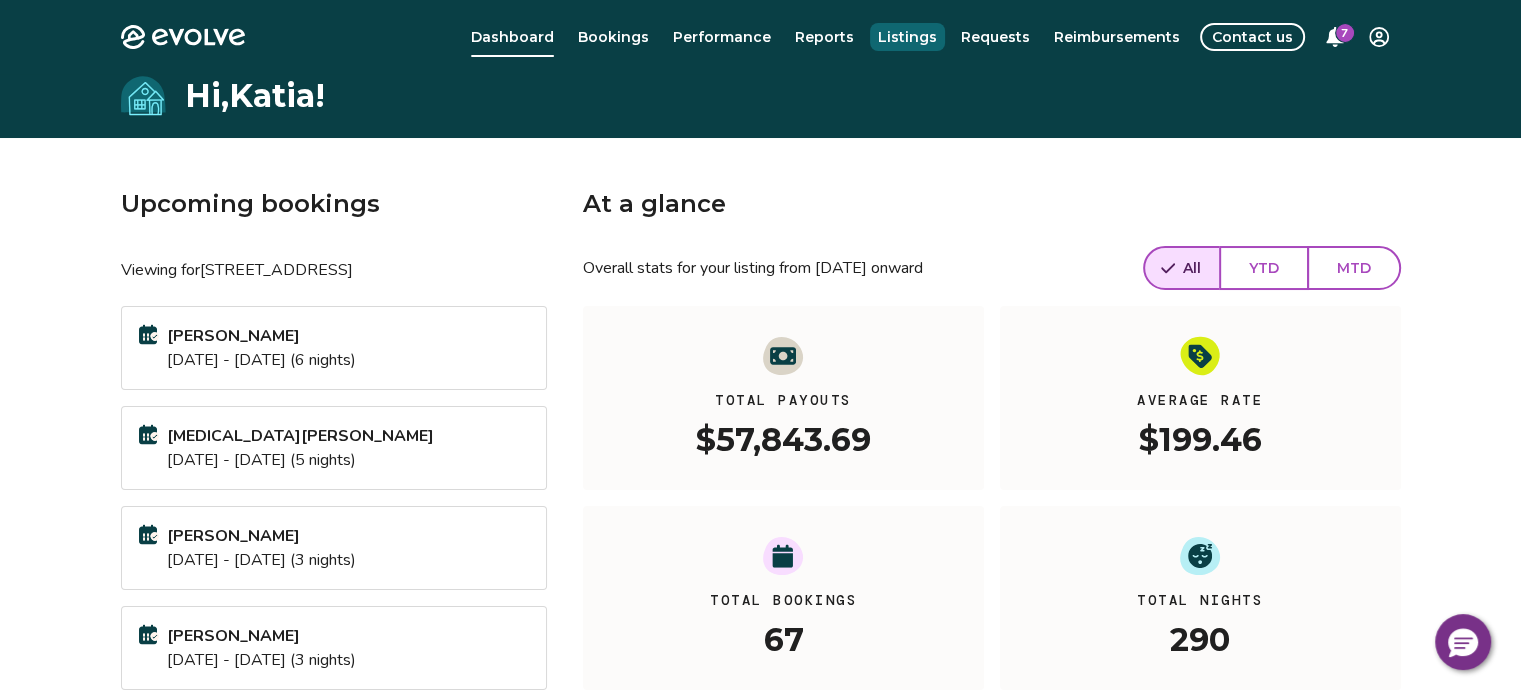 click on "Listings" at bounding box center [907, 37] 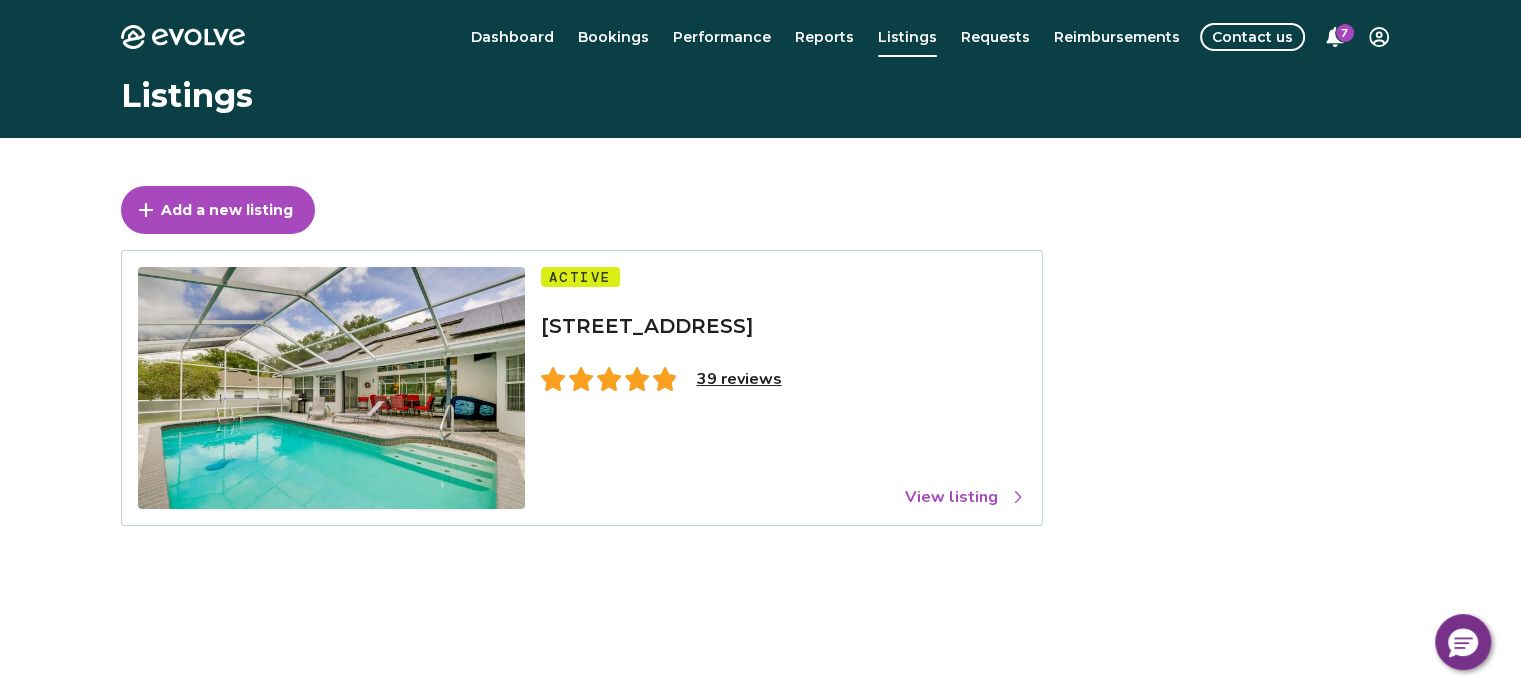 click on "View listing" at bounding box center (965, 497) 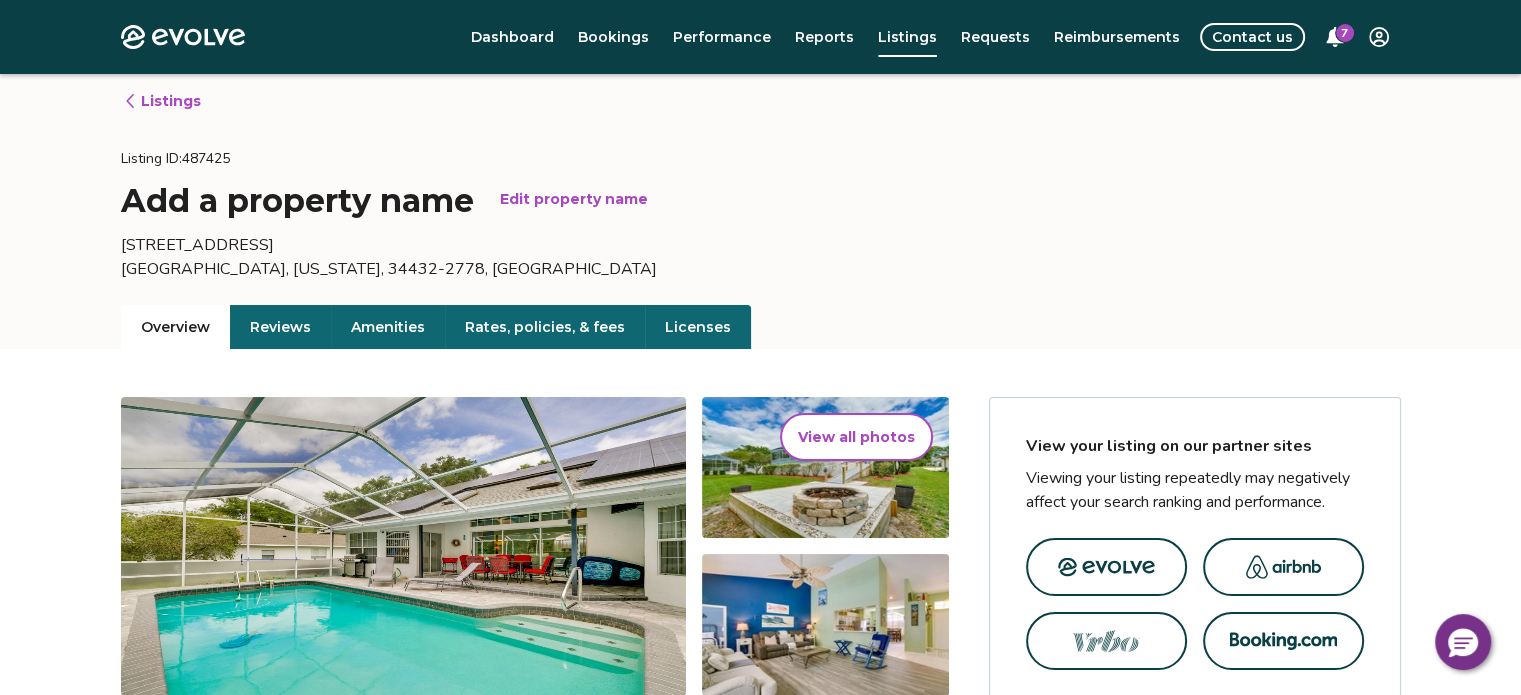 scroll, scrollTop: 0, scrollLeft: 0, axis: both 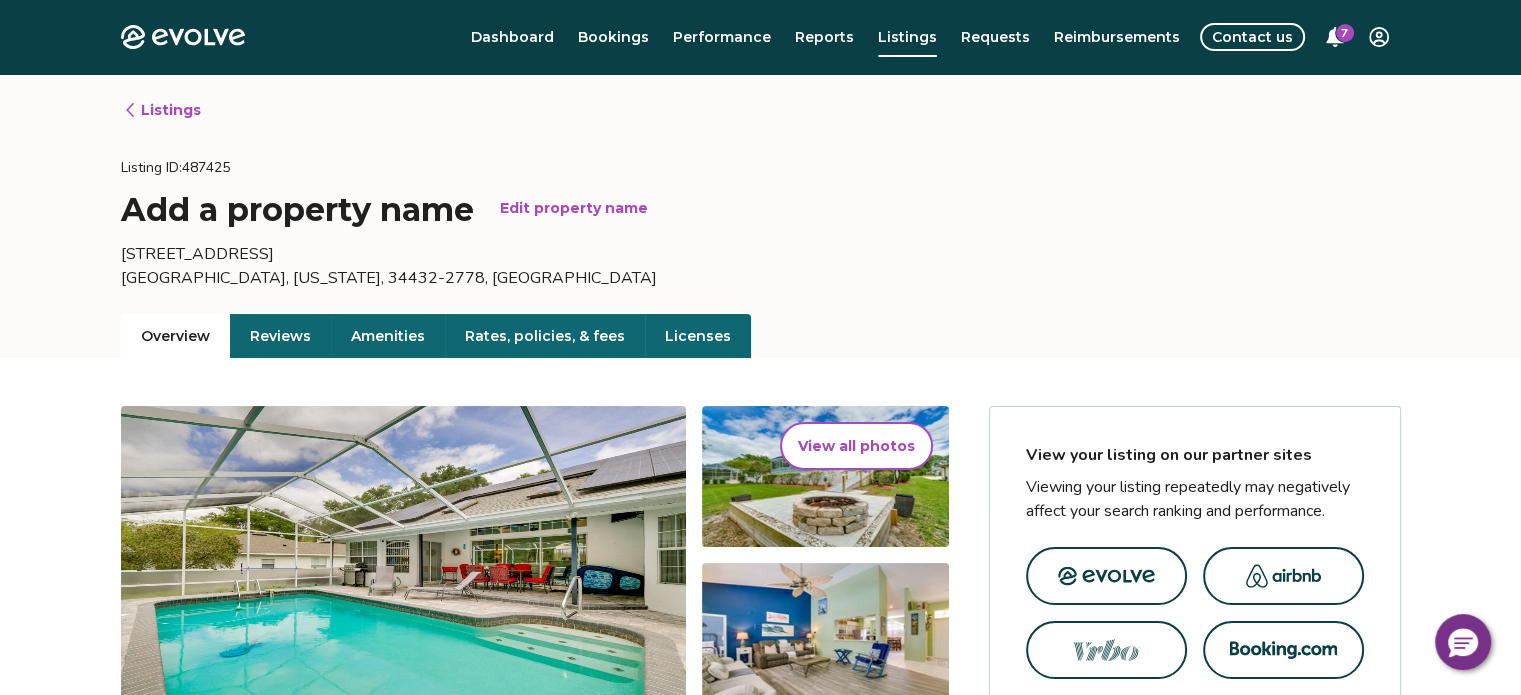 click on "Reviews" at bounding box center (280, 336) 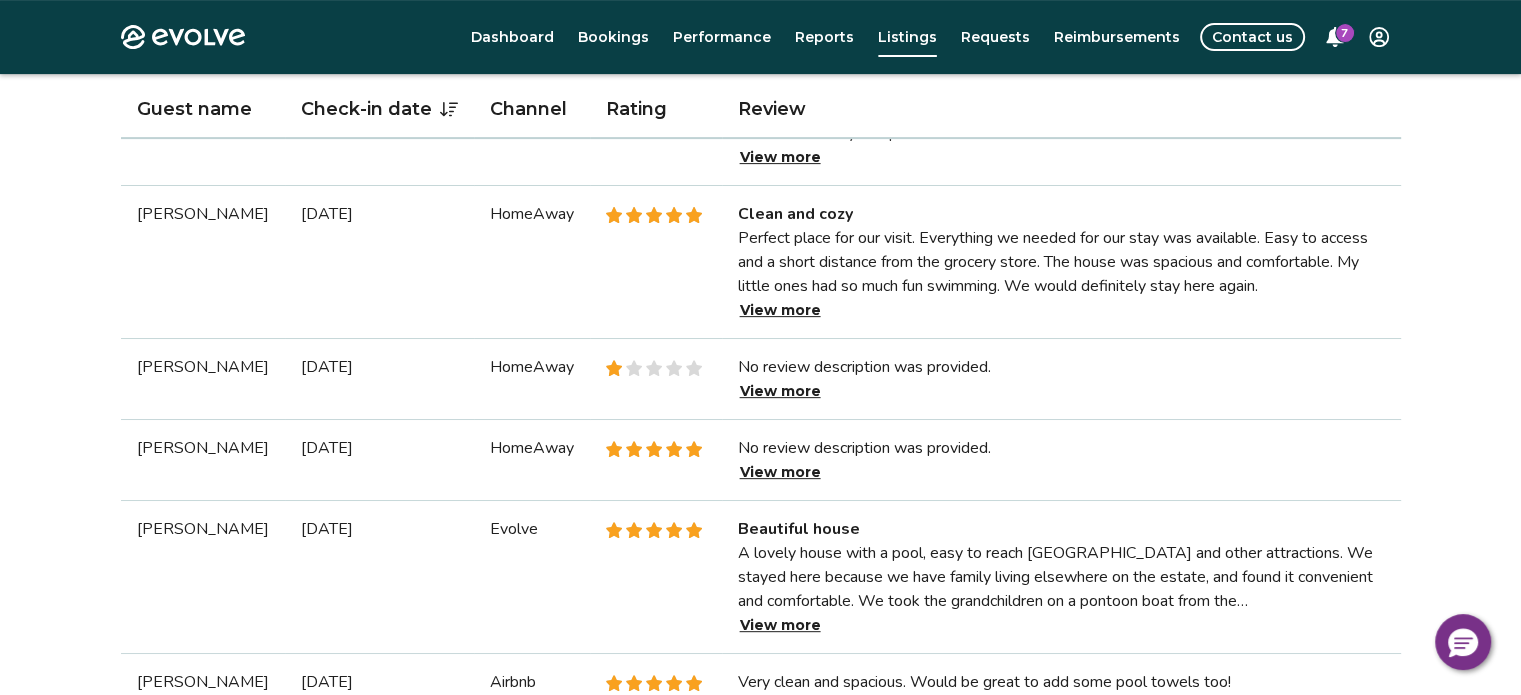 scroll, scrollTop: 700, scrollLeft: 0, axis: vertical 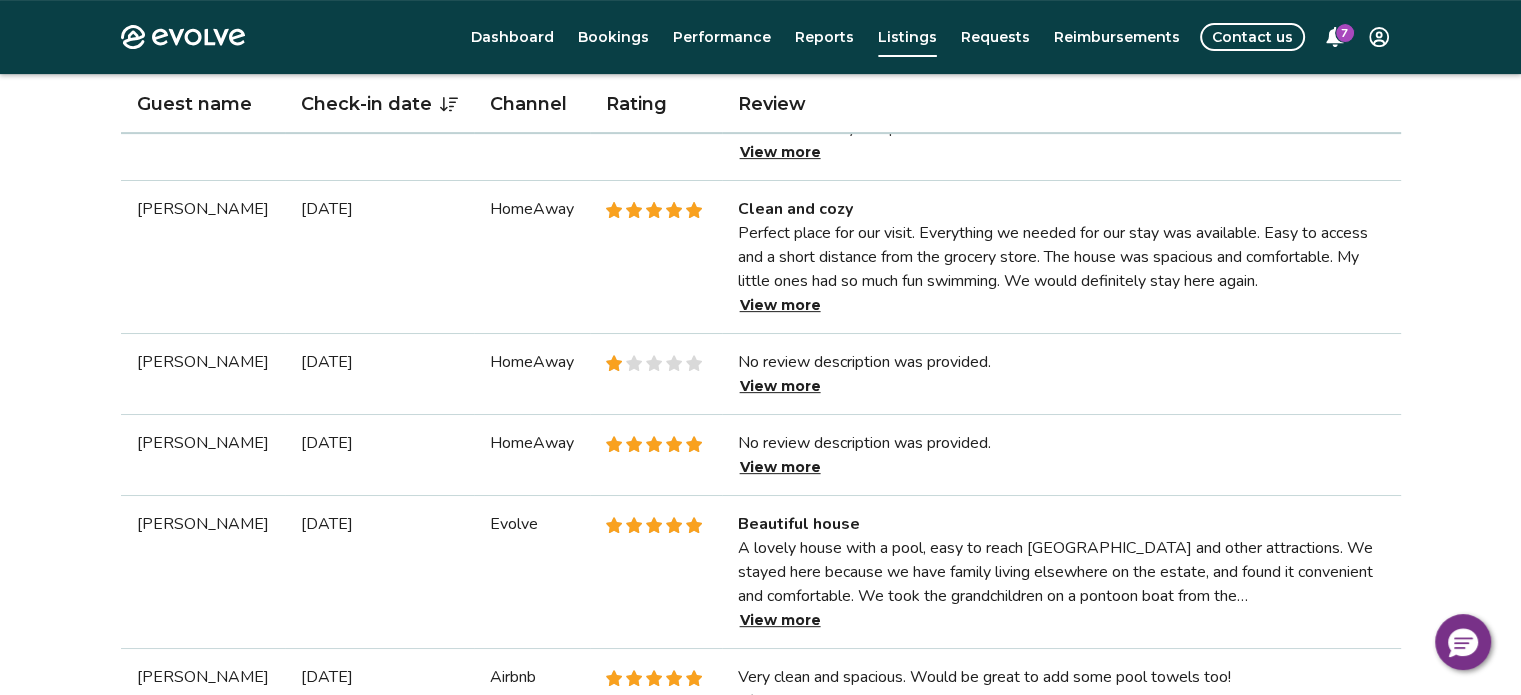 click on "View more" at bounding box center (780, 386) 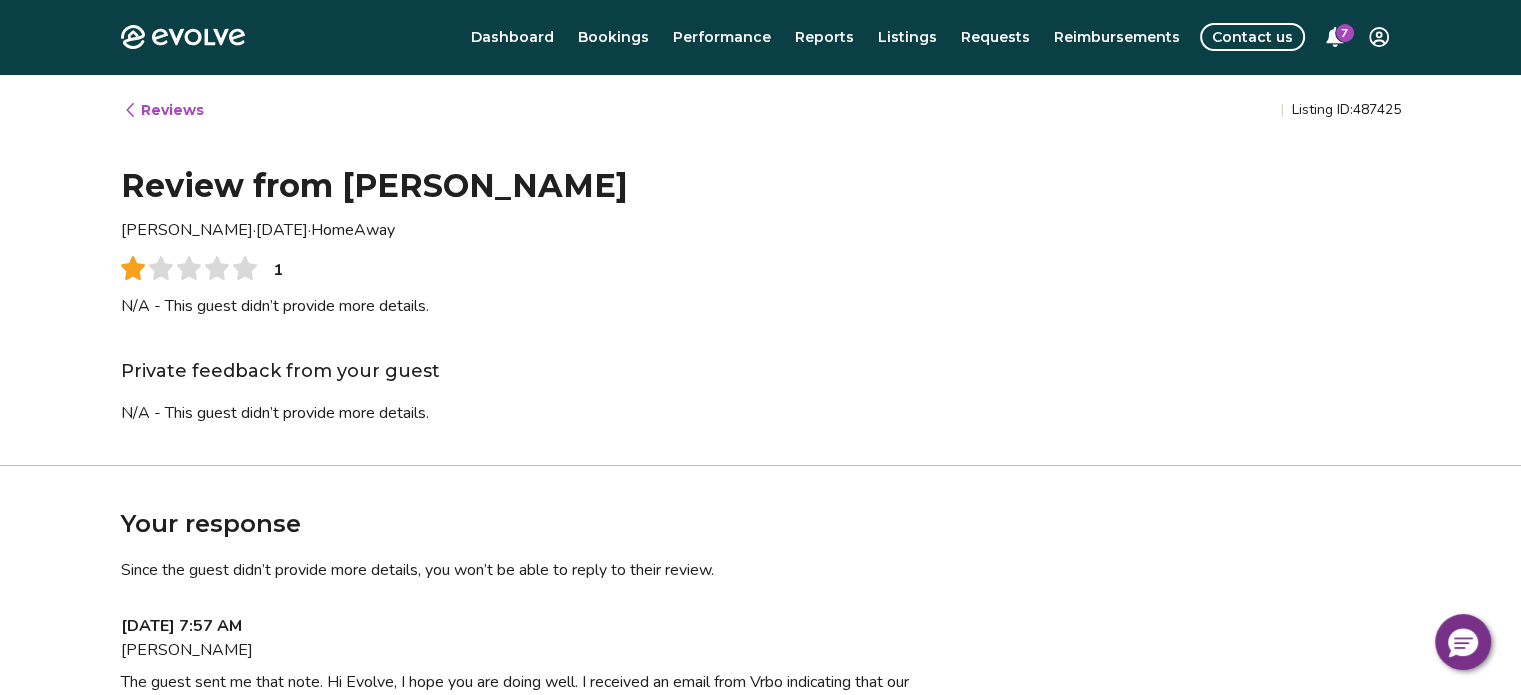 scroll, scrollTop: 0, scrollLeft: 0, axis: both 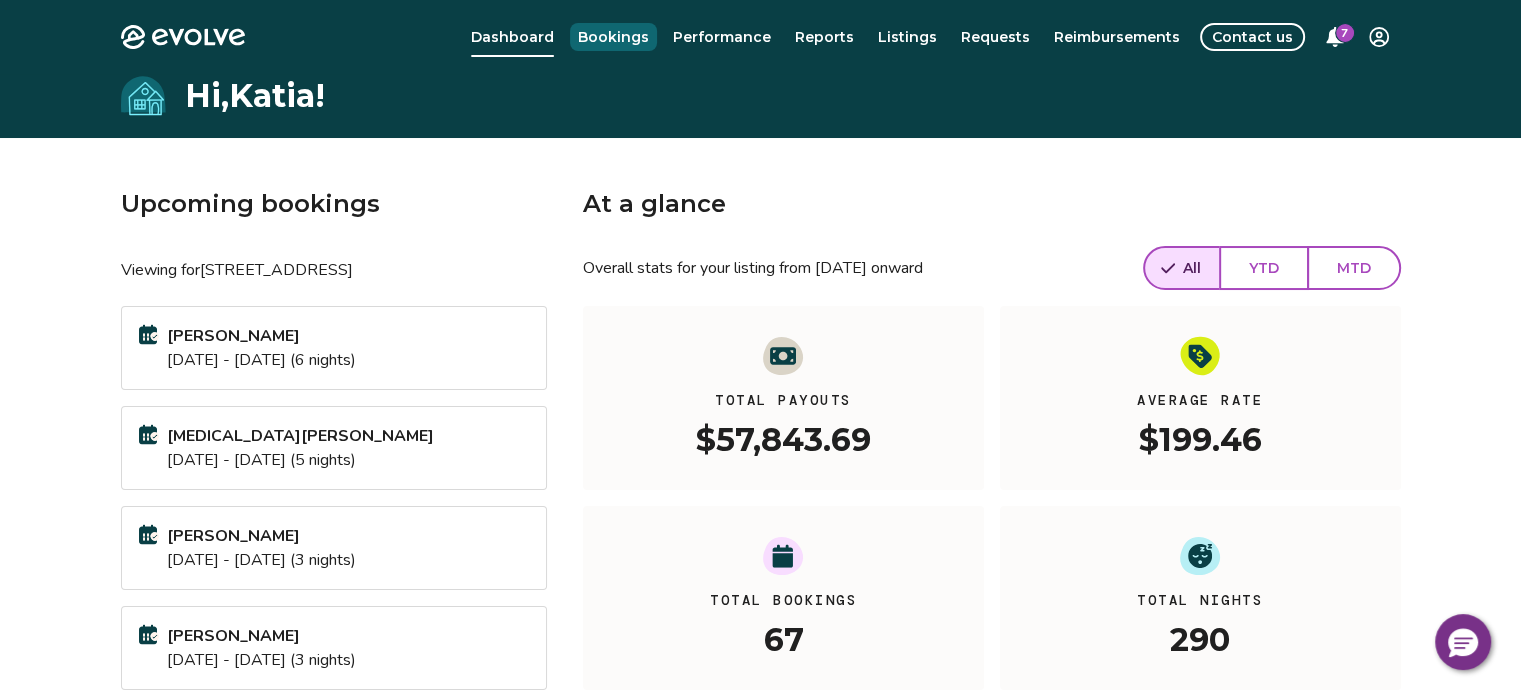 click on "Bookings" at bounding box center (613, 37) 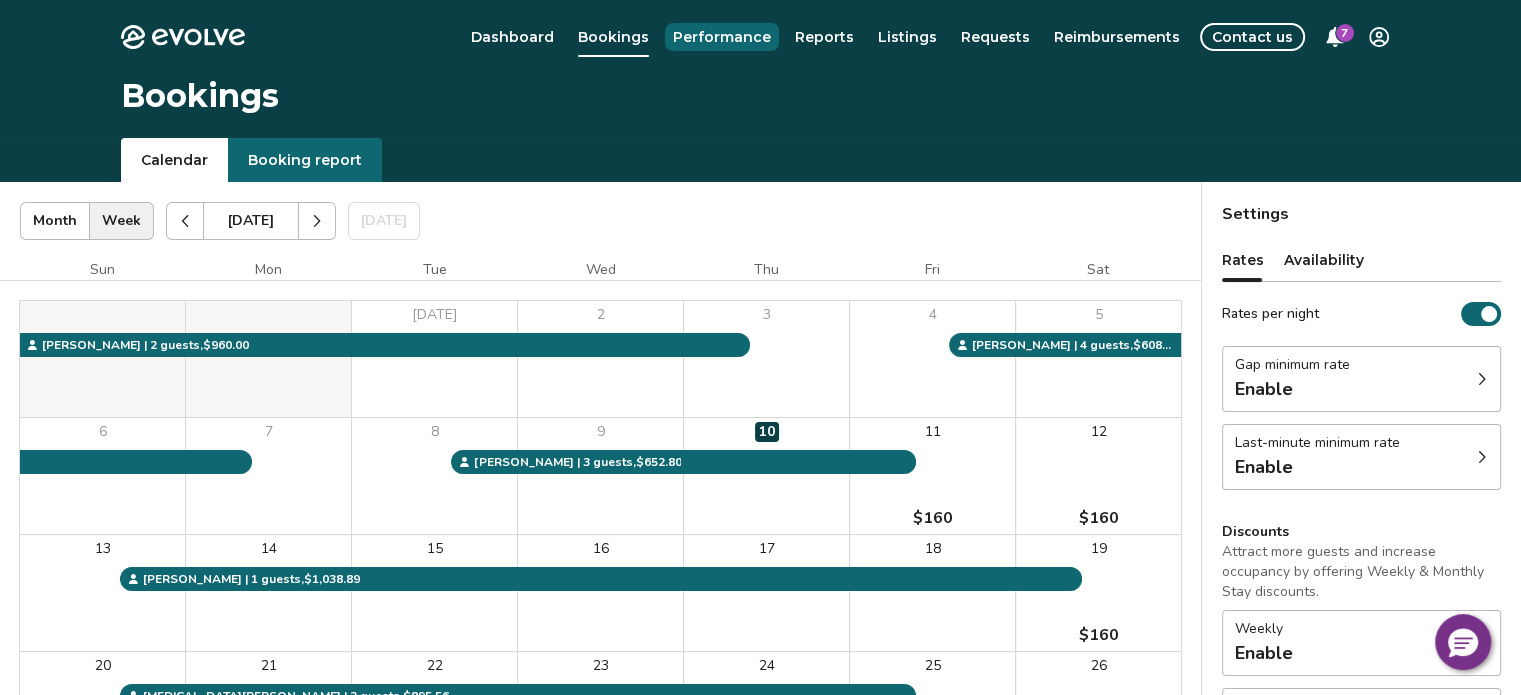 click on "Performance" at bounding box center (722, 37) 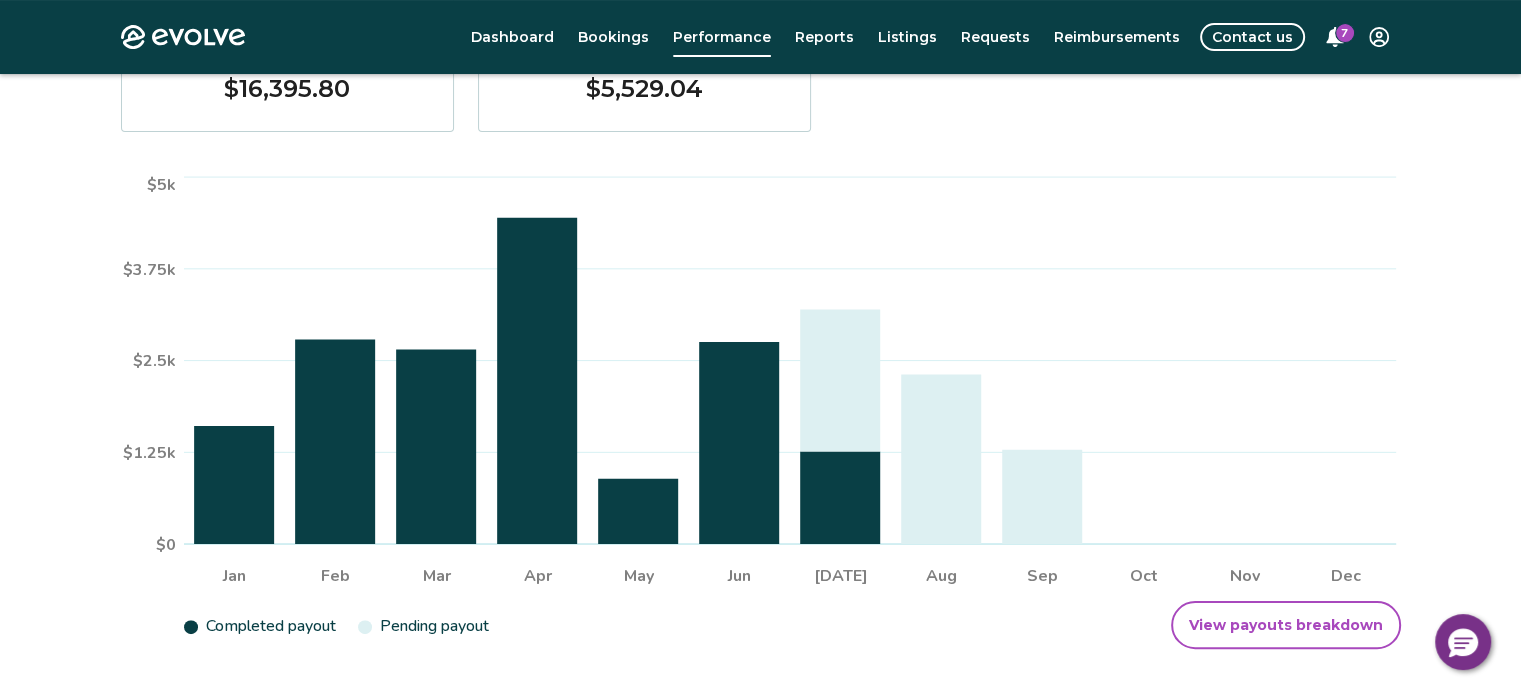 scroll, scrollTop: 0, scrollLeft: 0, axis: both 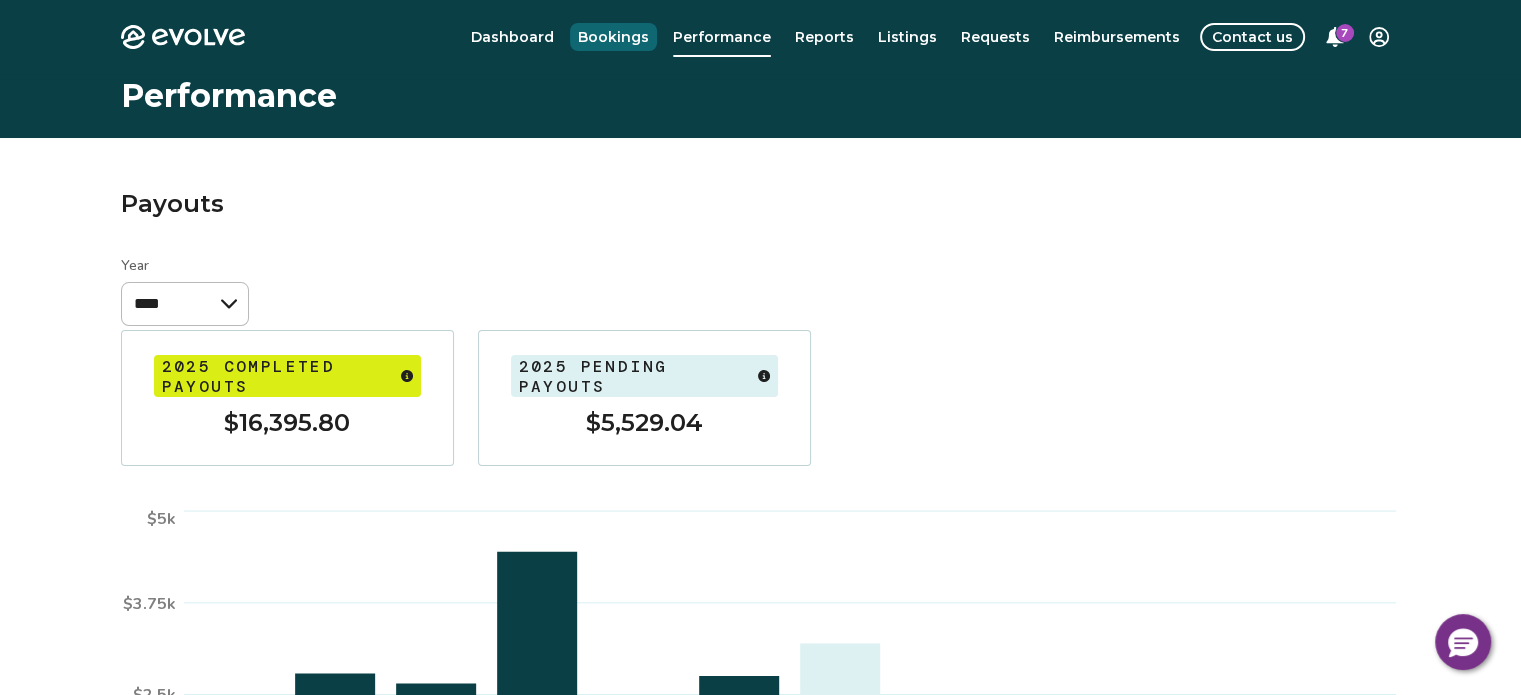 click on "Bookings" at bounding box center (613, 37) 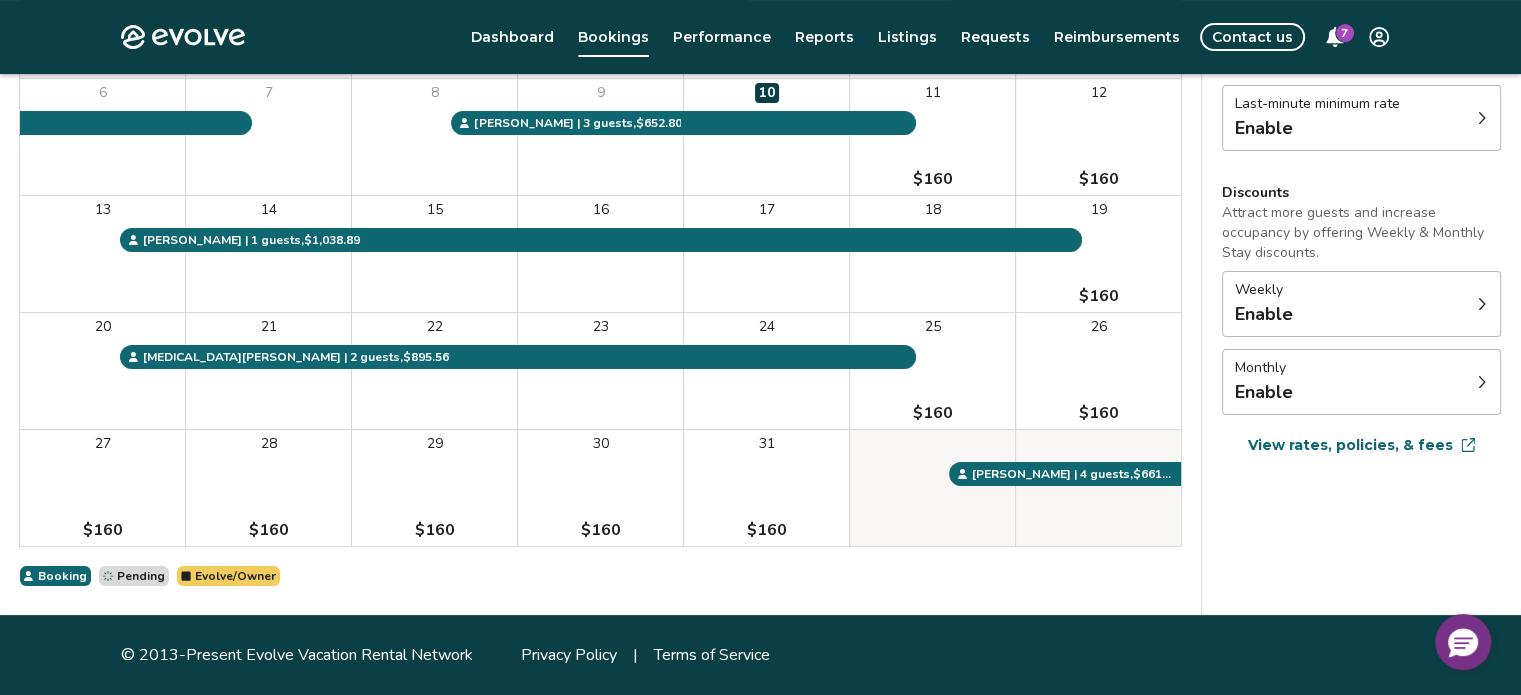 scroll, scrollTop: 0, scrollLeft: 0, axis: both 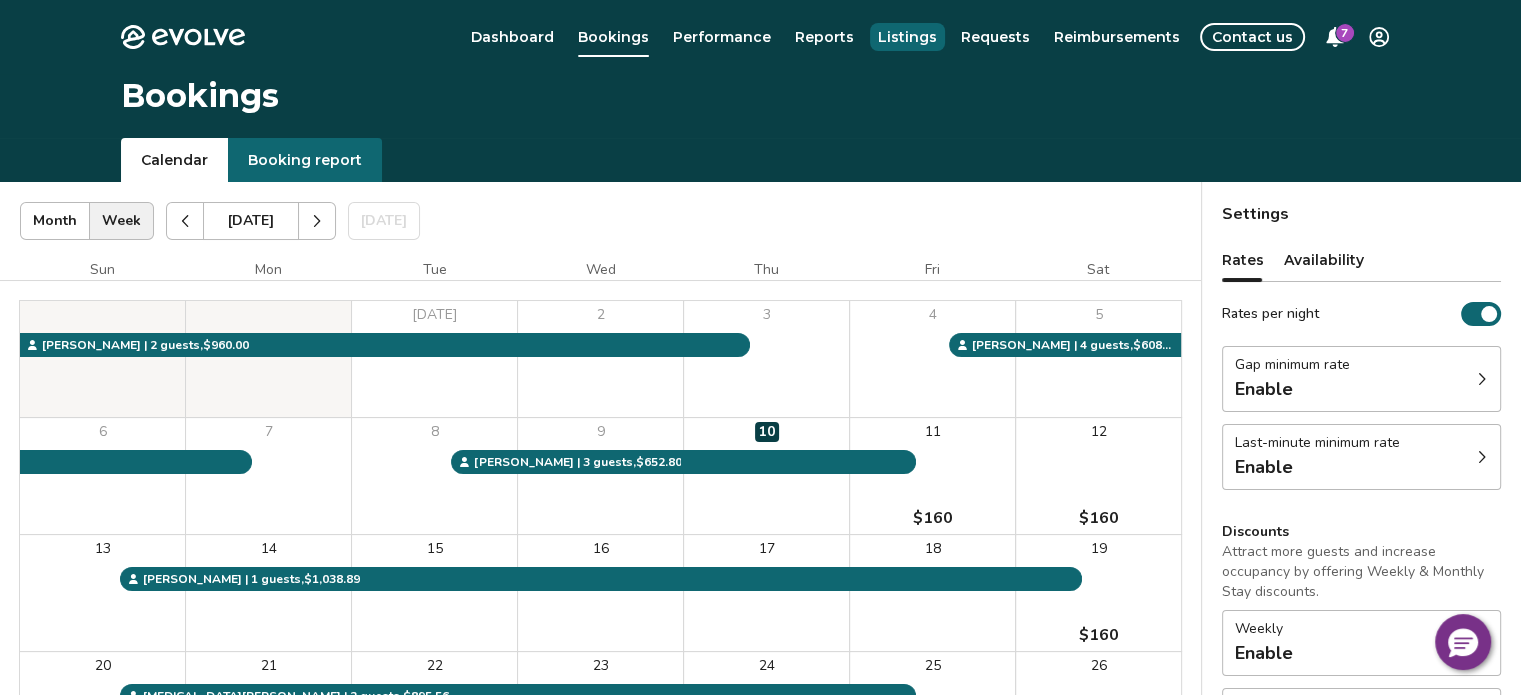 click on "Listings" at bounding box center [907, 37] 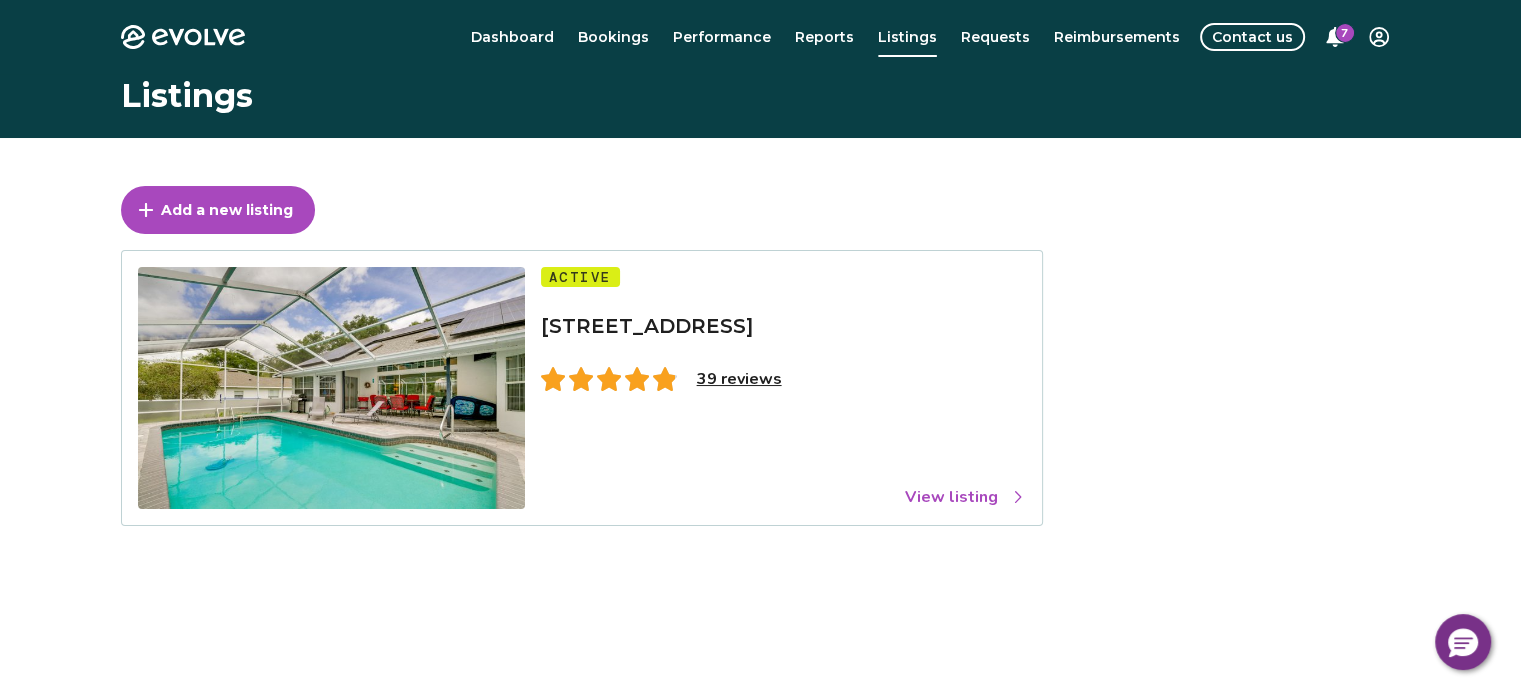 click on "View listing" at bounding box center (965, 497) 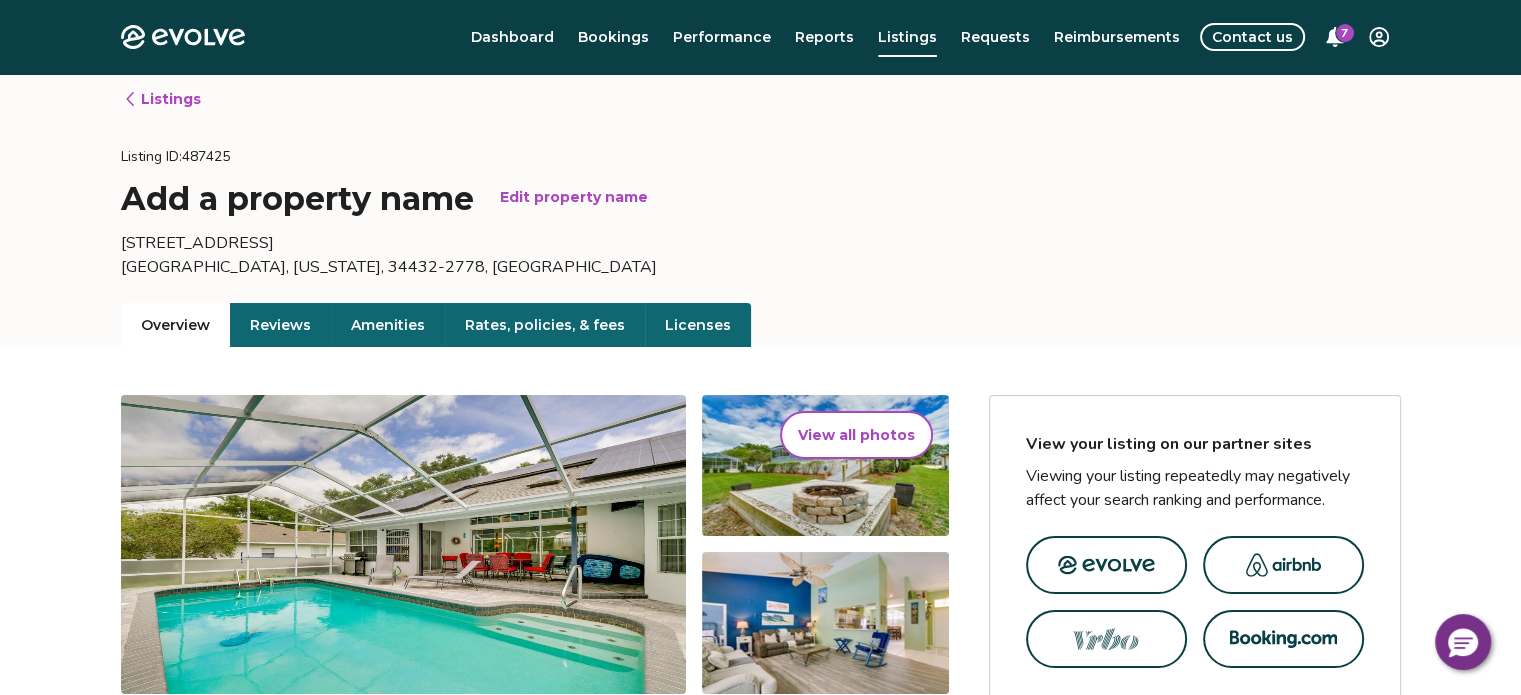 scroll, scrollTop: 0, scrollLeft: 0, axis: both 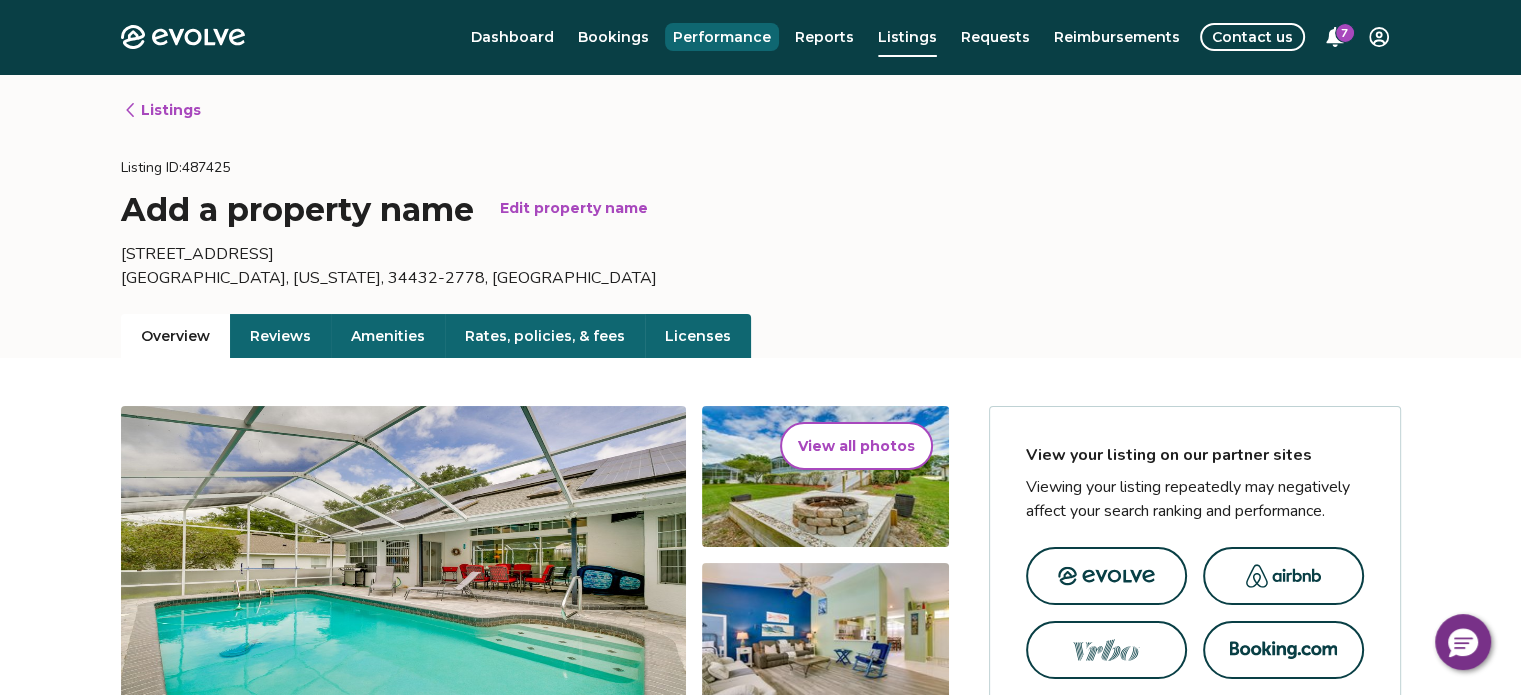 click on "Performance" at bounding box center [722, 37] 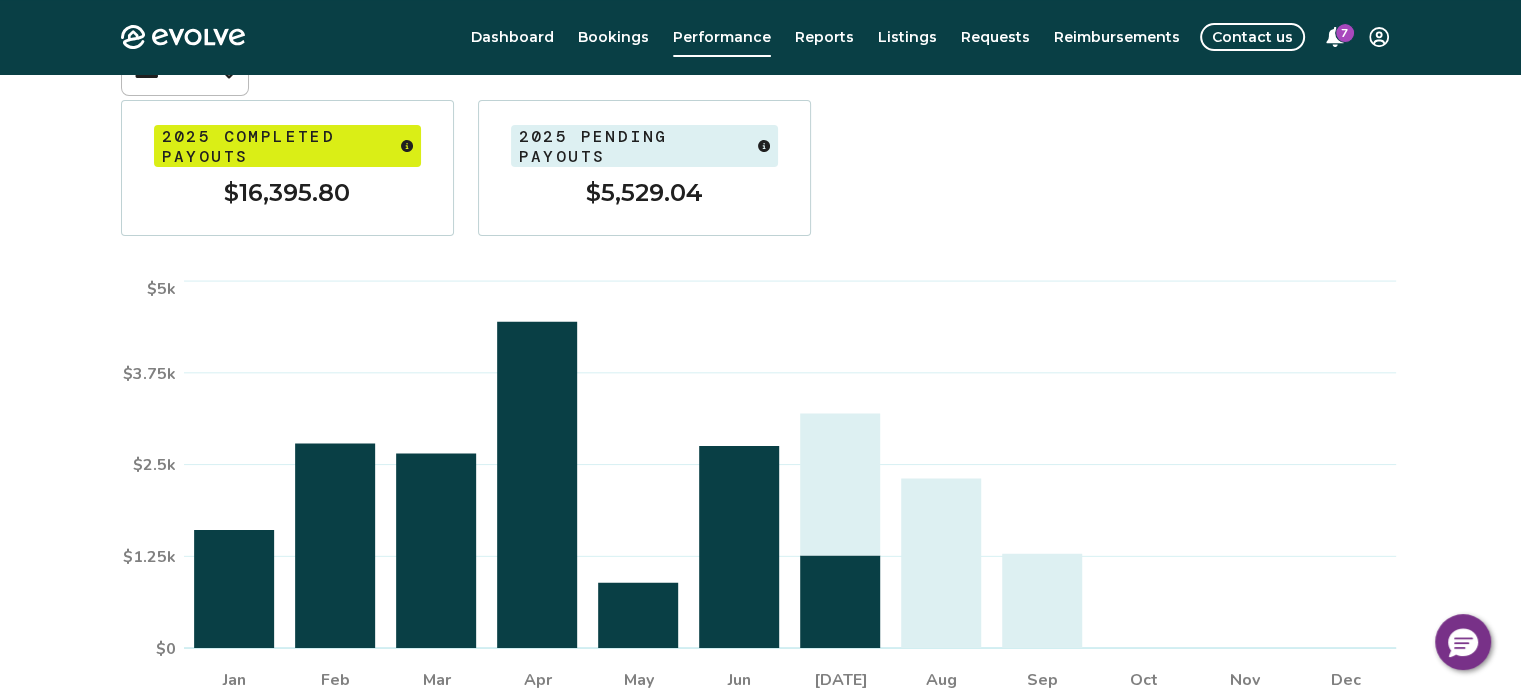 scroll, scrollTop: 0, scrollLeft: 0, axis: both 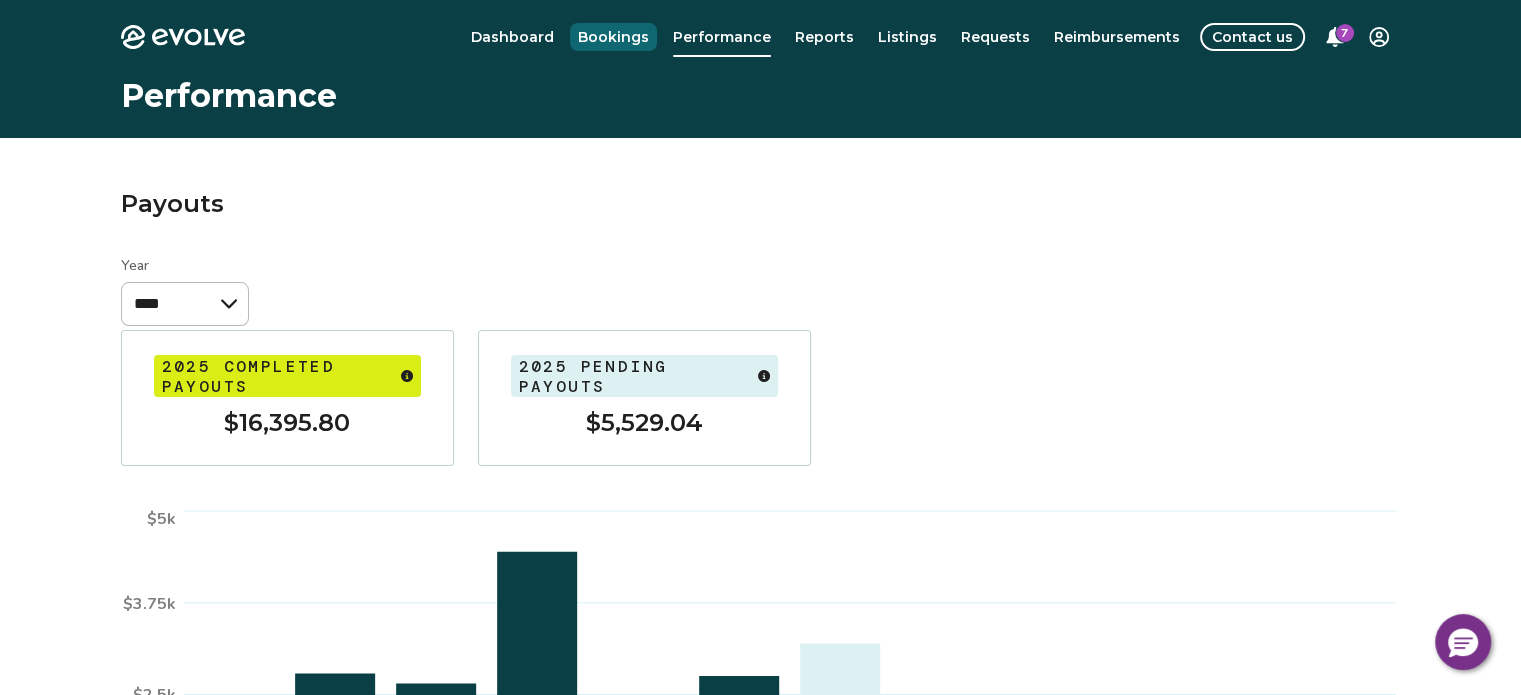 click on "Bookings" at bounding box center (613, 37) 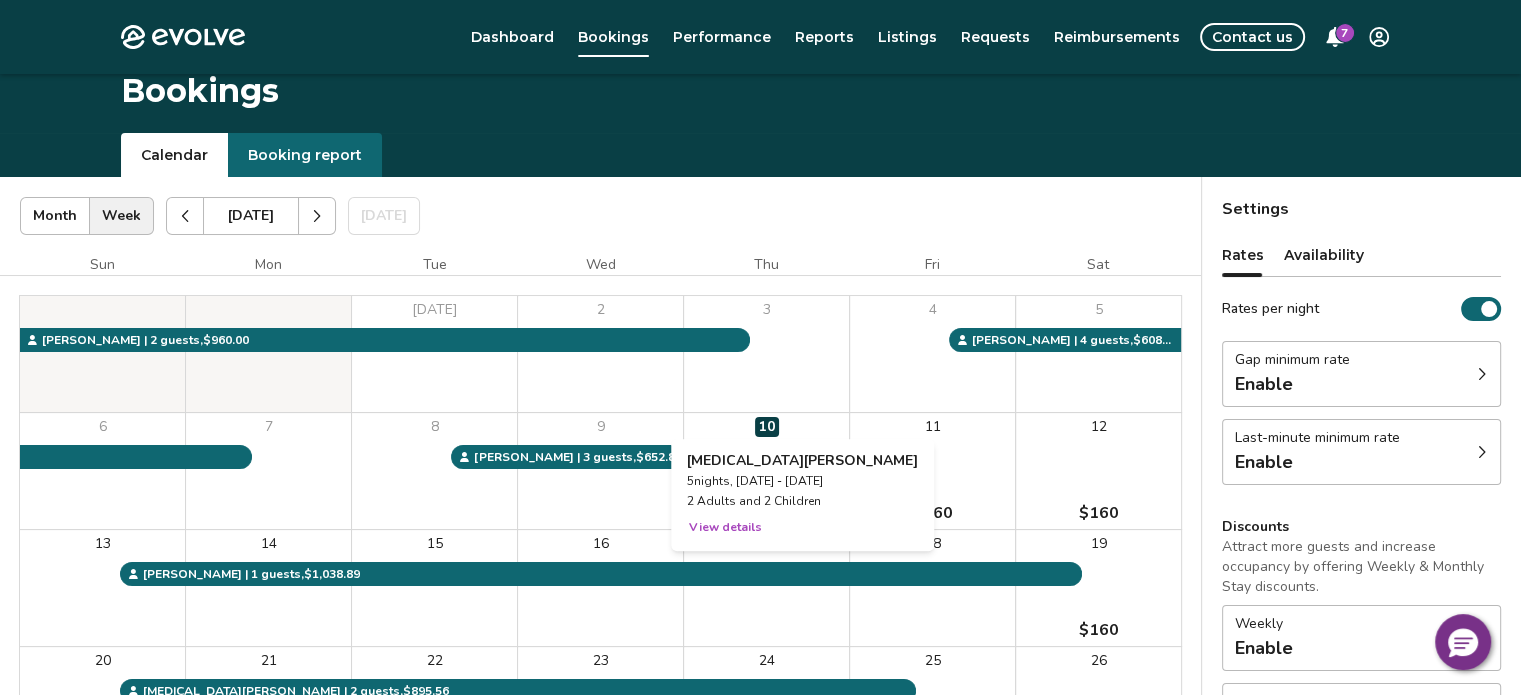 scroll, scrollTop: 0, scrollLeft: 0, axis: both 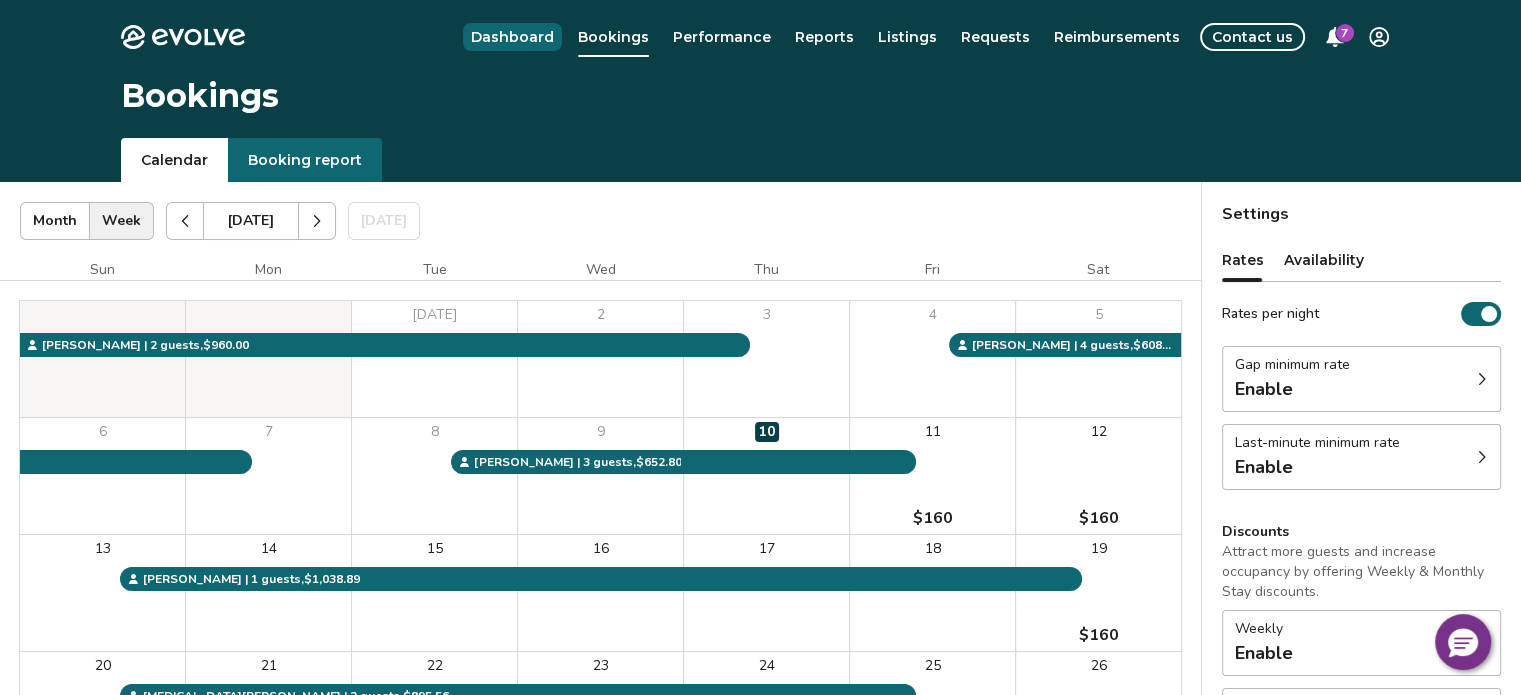 click on "Dashboard" at bounding box center (512, 37) 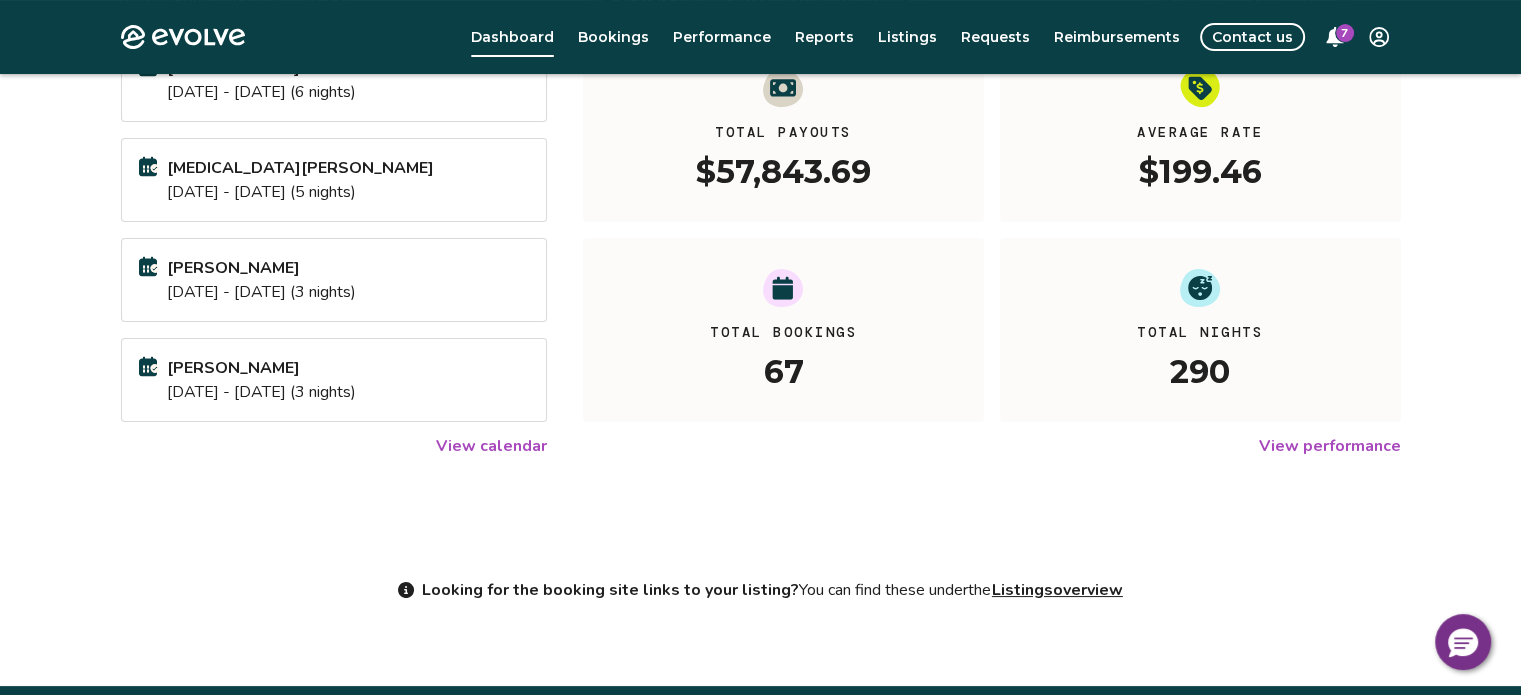 scroll, scrollTop: 300, scrollLeft: 0, axis: vertical 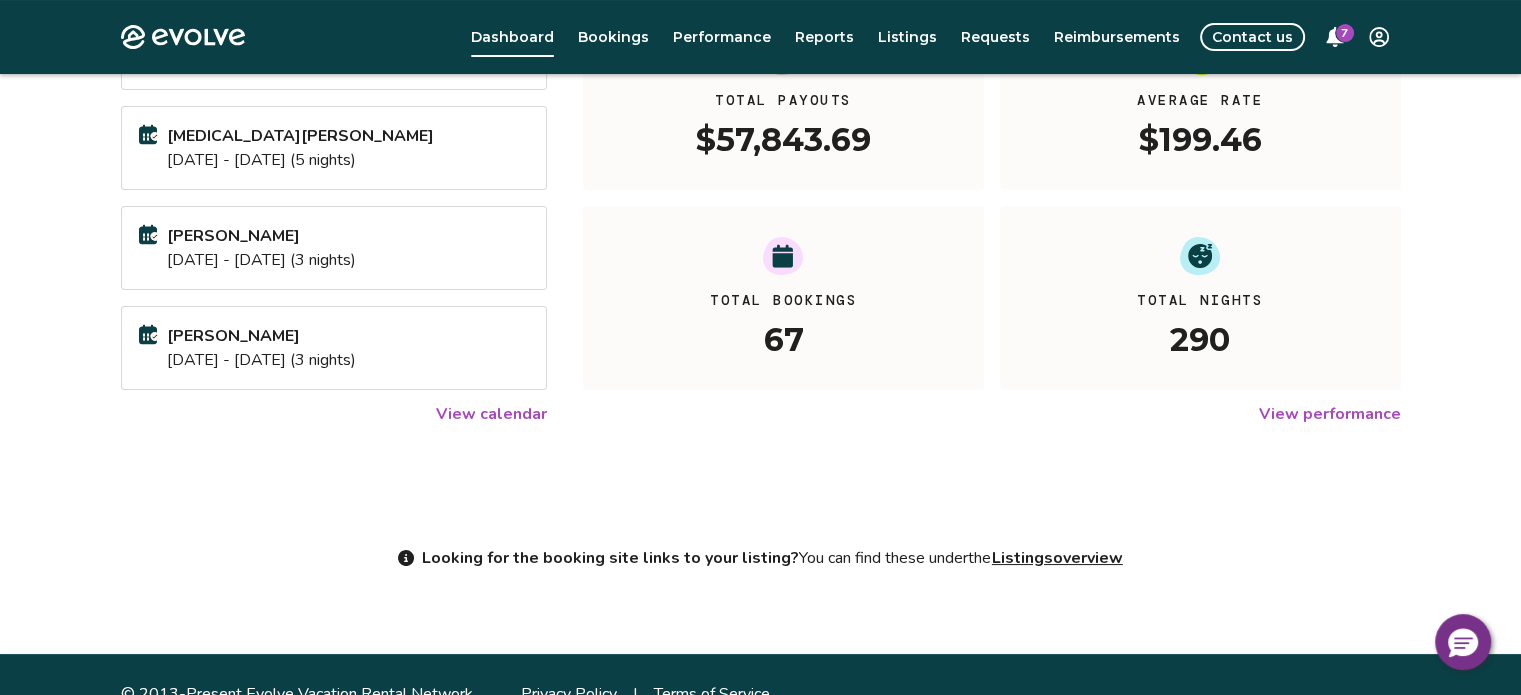 click on "View performance" at bounding box center [1330, 414] 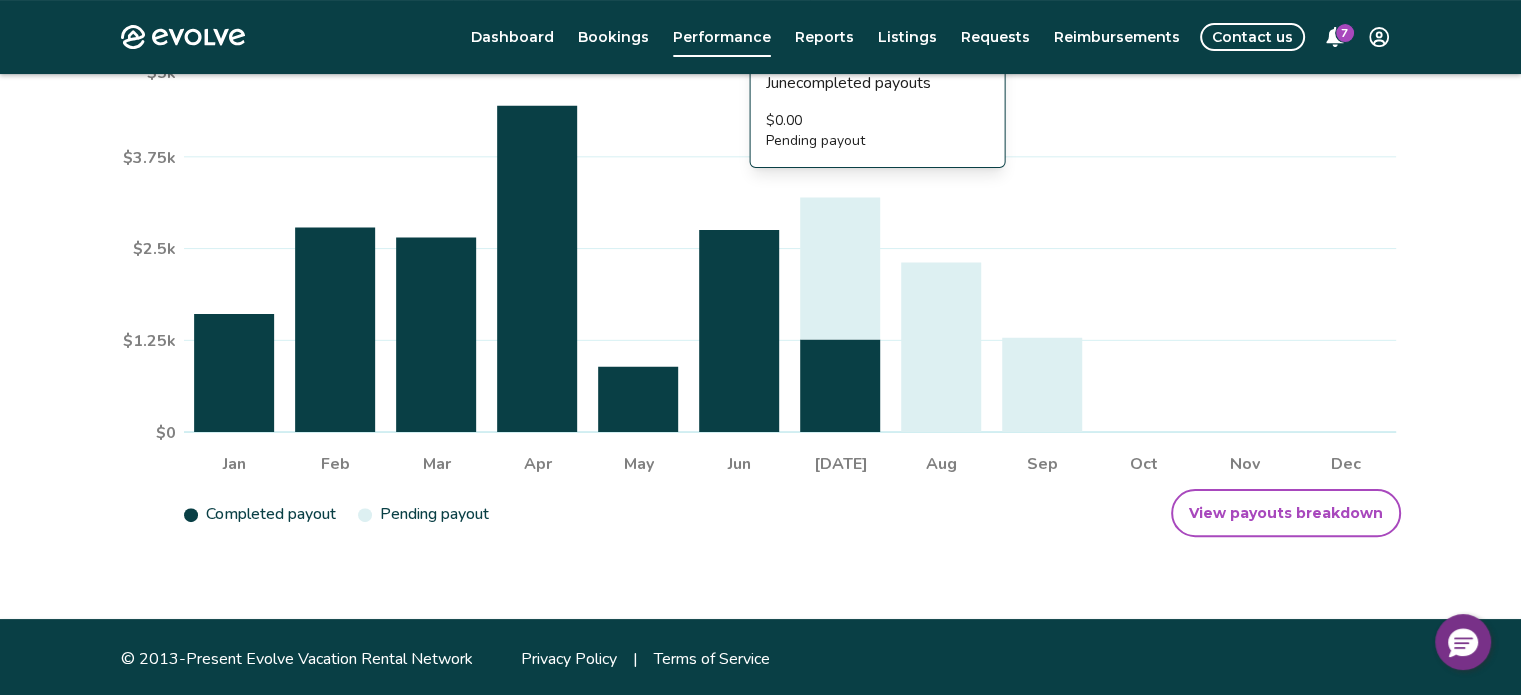 scroll, scrollTop: 449, scrollLeft: 0, axis: vertical 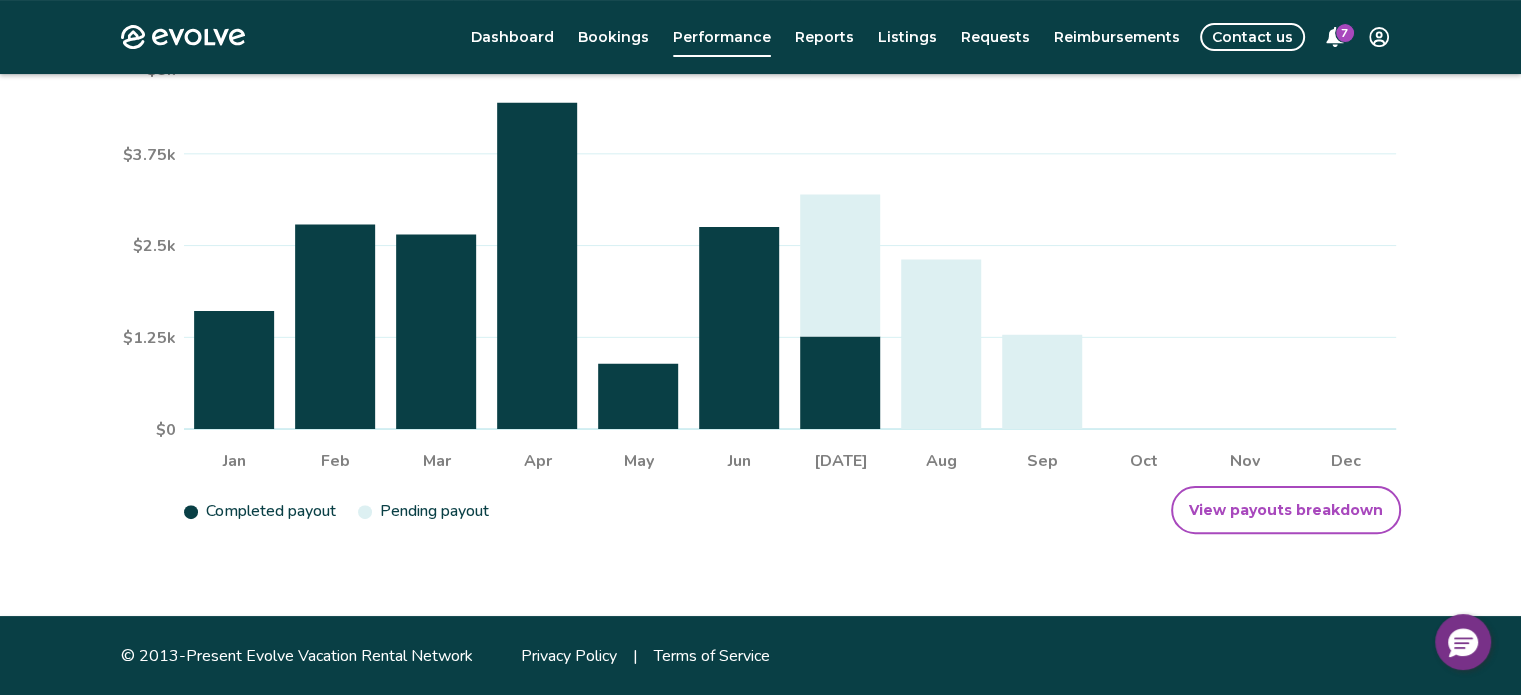 click on "View payouts breakdown" at bounding box center [1286, 510] 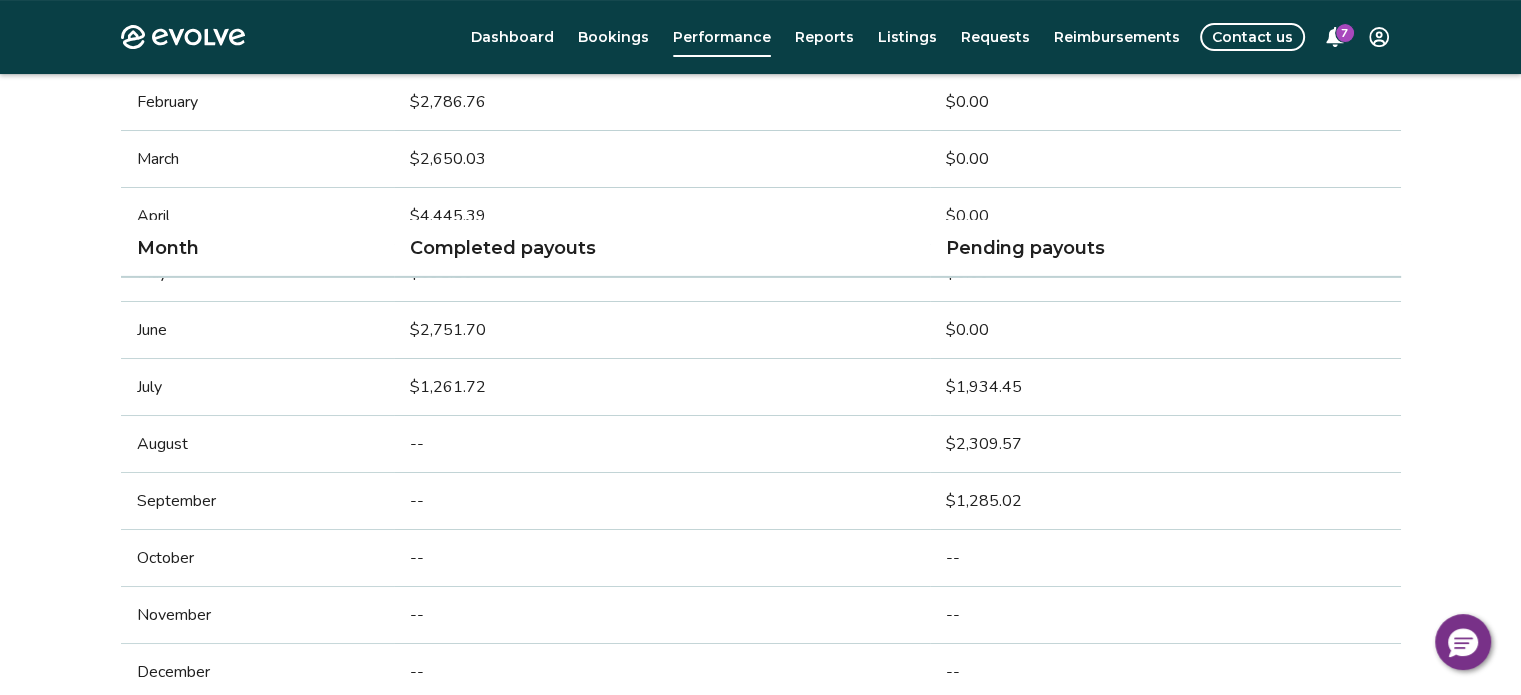scroll, scrollTop: 0, scrollLeft: 0, axis: both 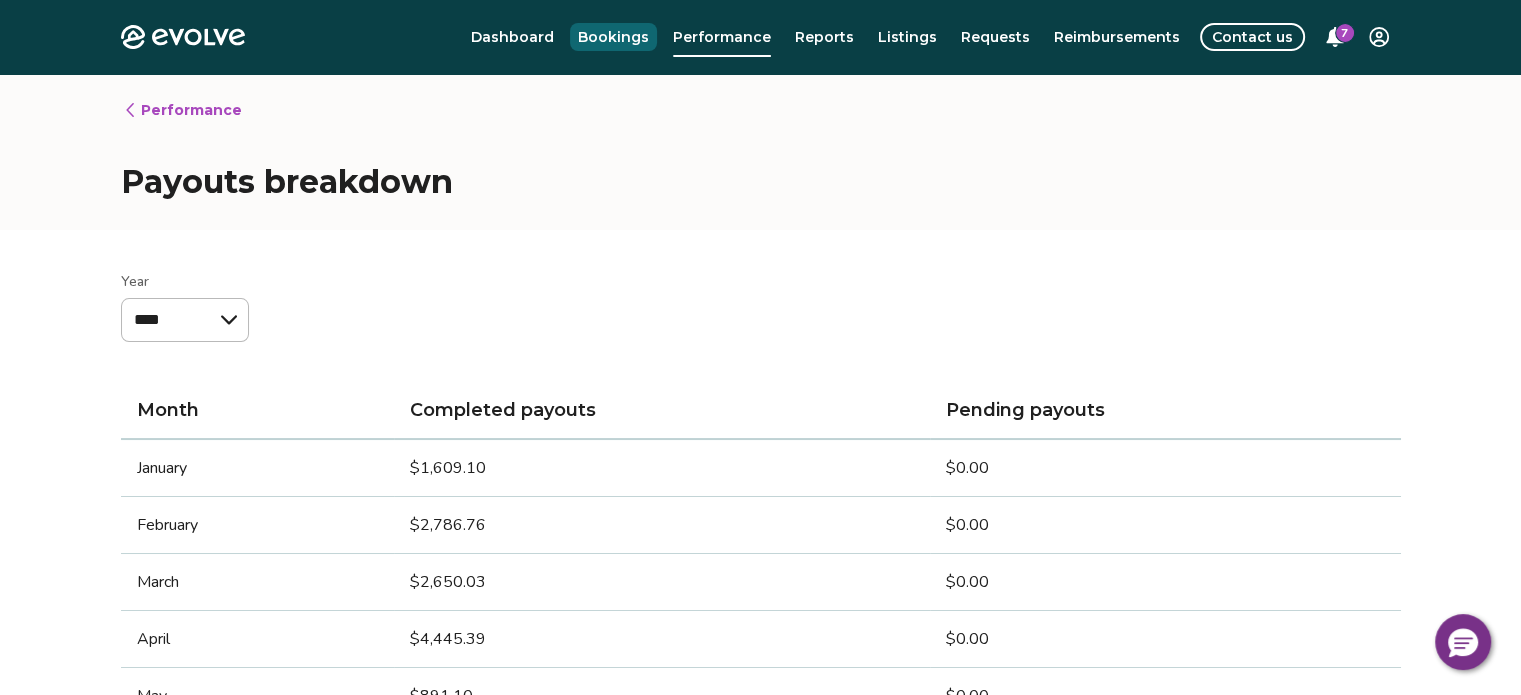 click on "Bookings" at bounding box center (613, 37) 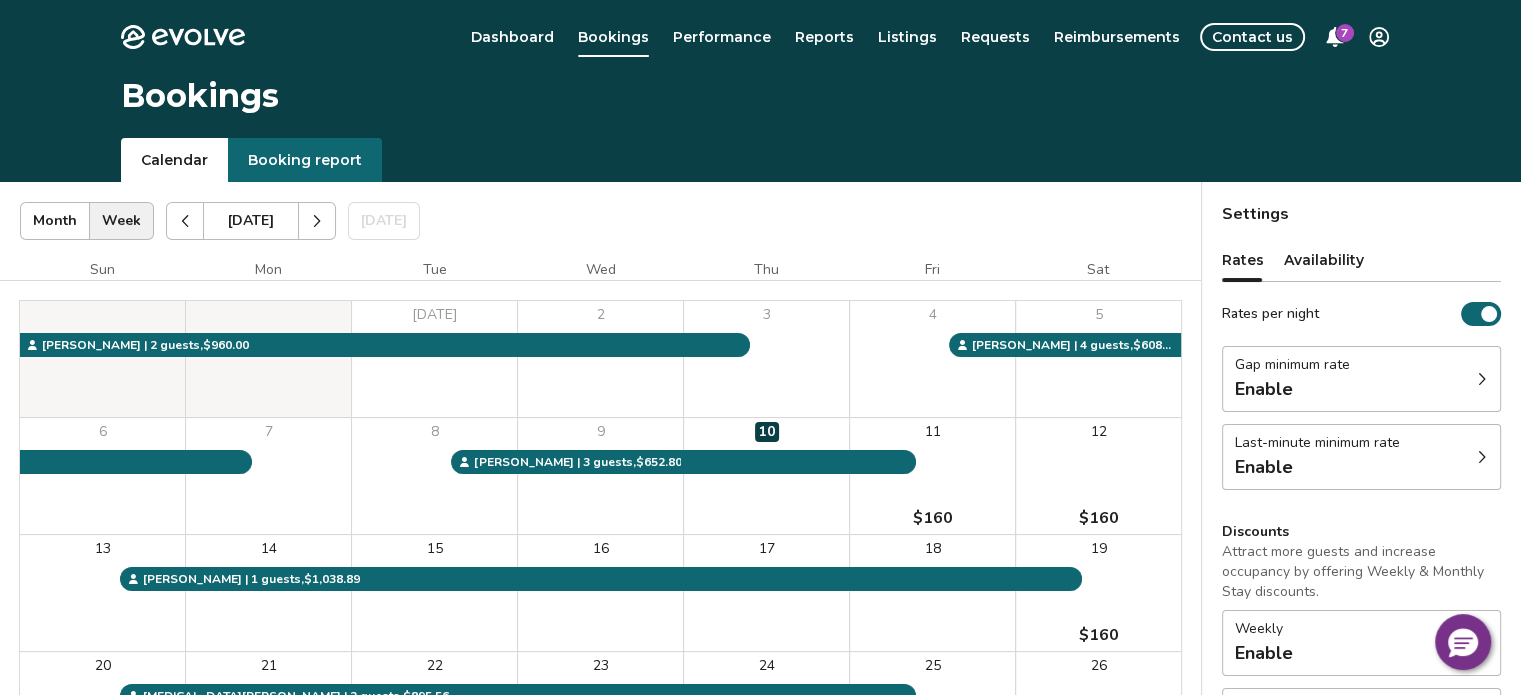 click on "Booking report" at bounding box center (305, 160) 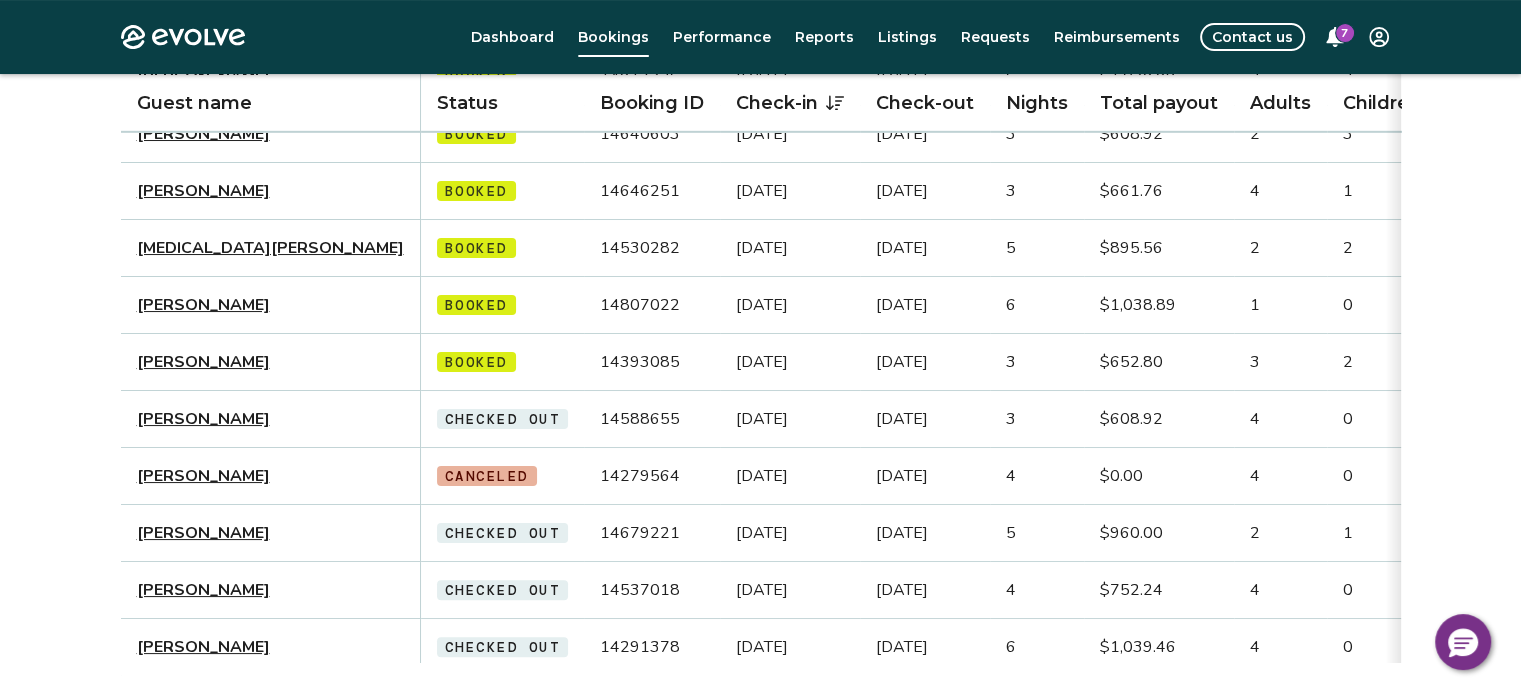 scroll, scrollTop: 0, scrollLeft: 0, axis: both 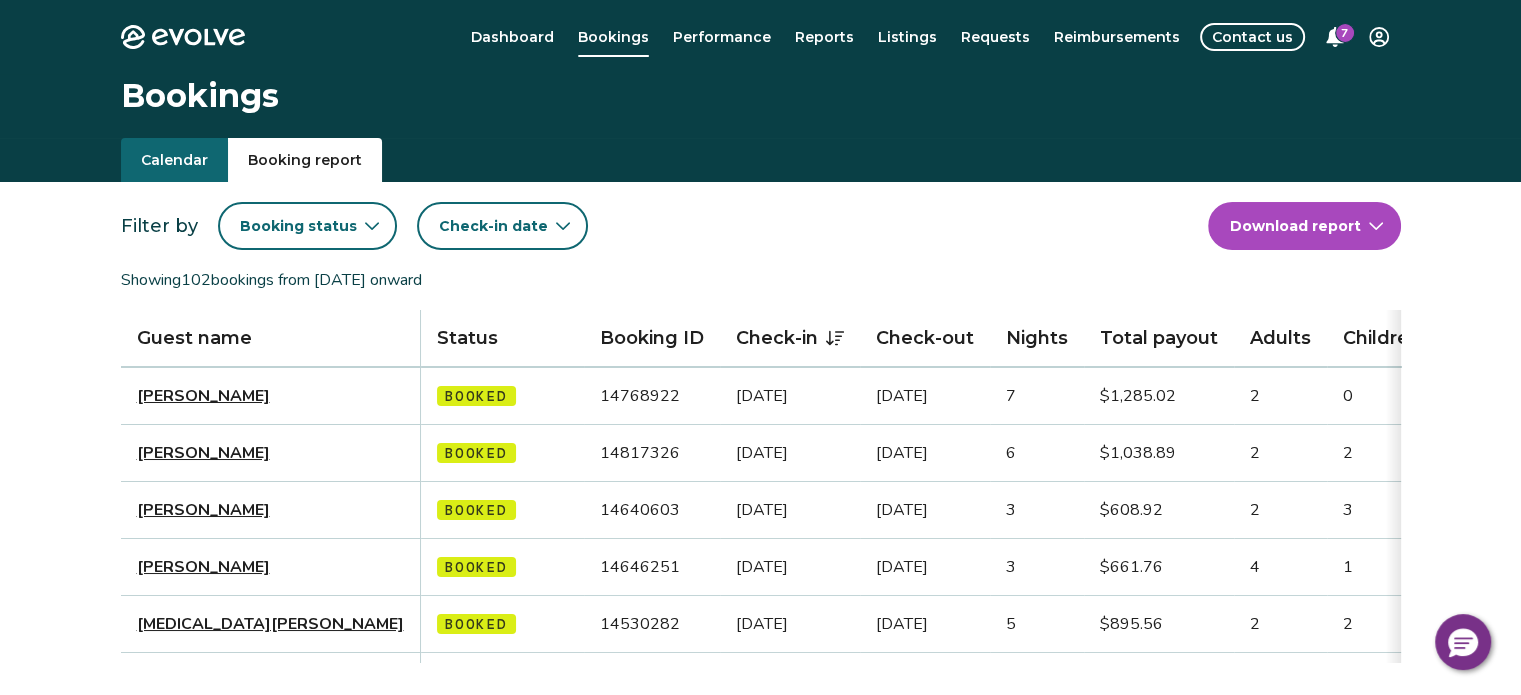 click on "Booking status" at bounding box center [298, 226] 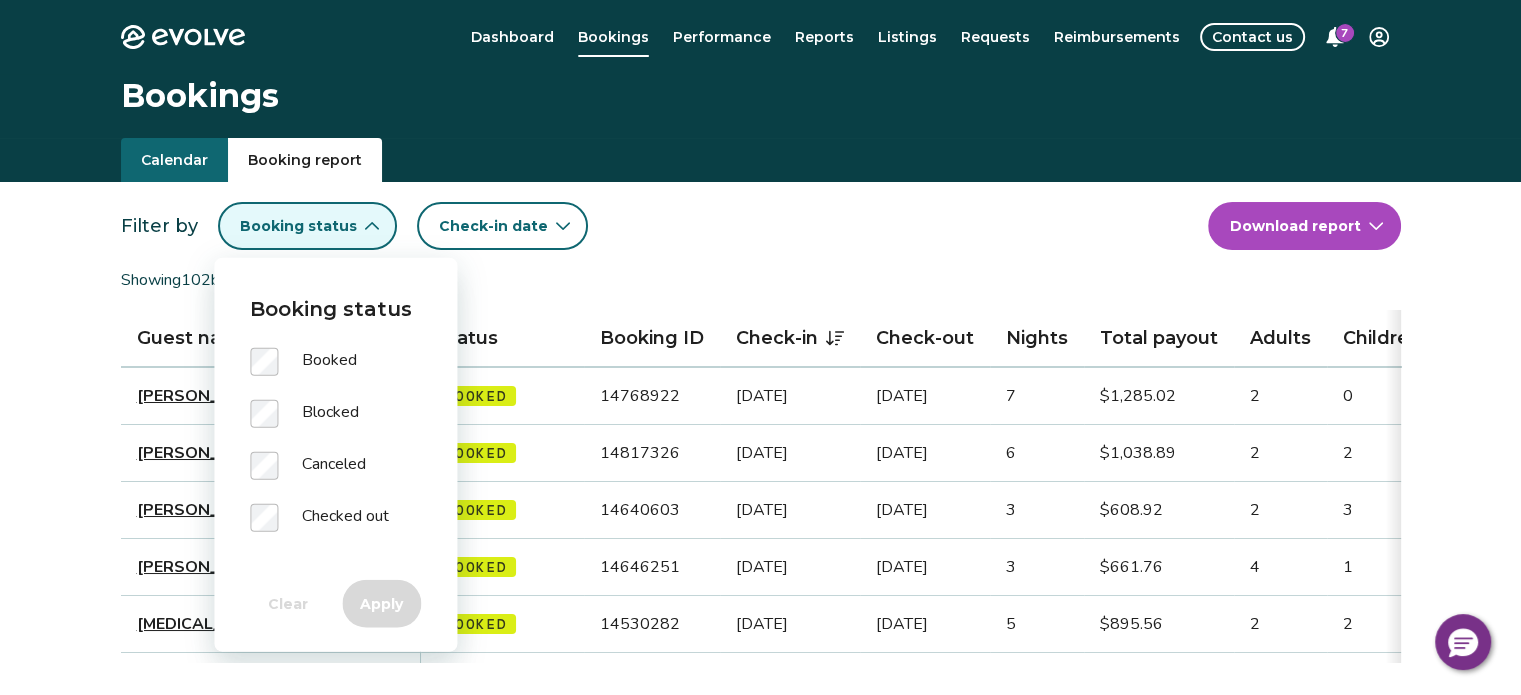 click on "Booking status" at bounding box center (298, 226) 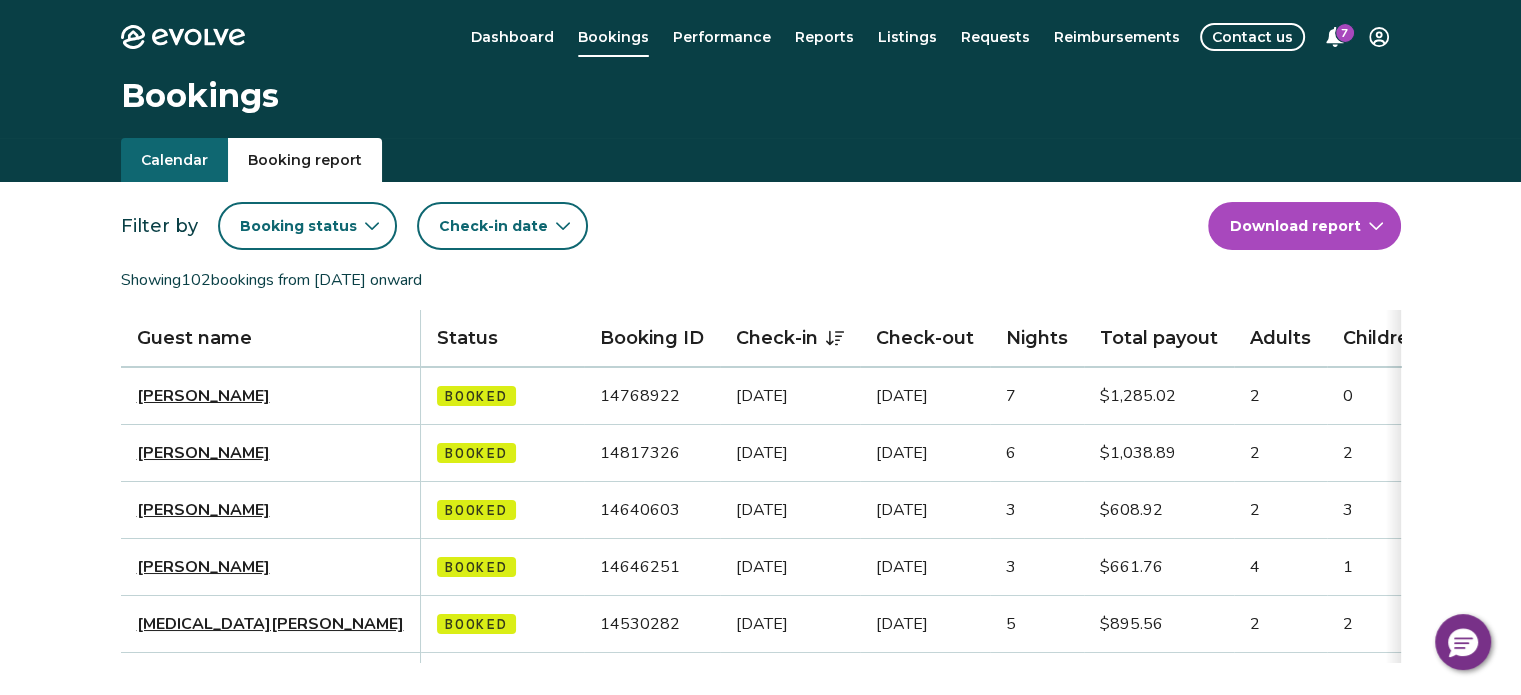 click on "Check-in date" at bounding box center [493, 226] 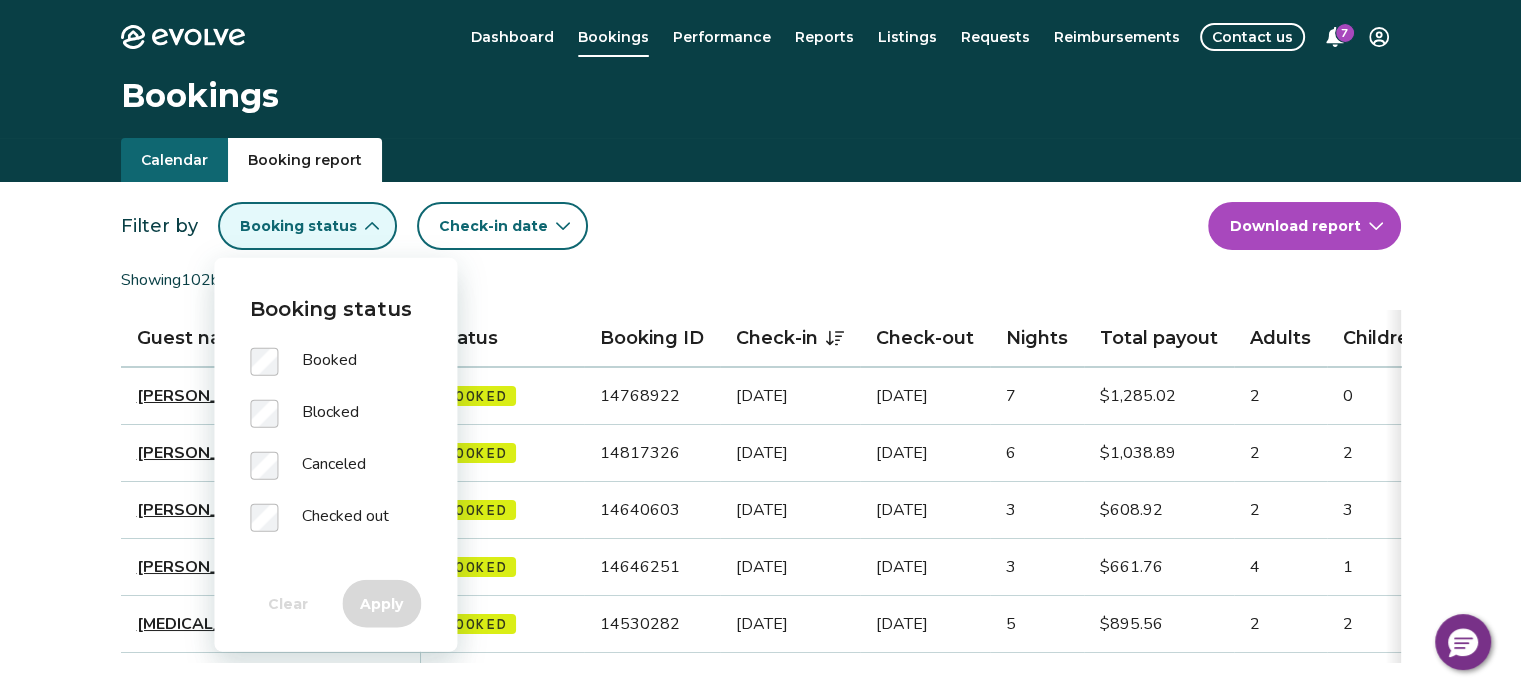 click on "Check-in date" at bounding box center (493, 226) 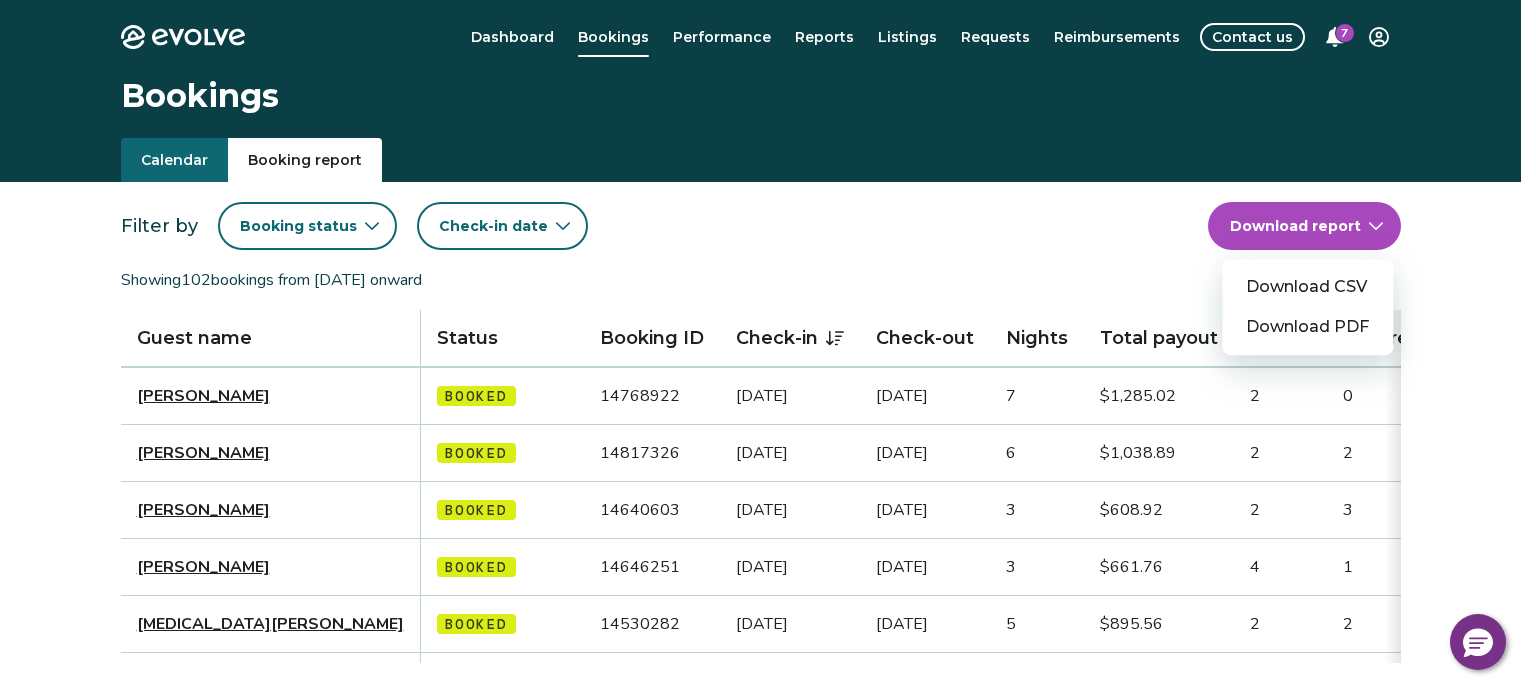 click on "Evolve Dashboard Bookings Performance Reports Listings Requests Reimbursements Contact us 7 Bookings Calendar Booking report Filter by Booking status Check-in date Download   report Download CSV Download PDF Showing  102  bookings    from [DATE] onward Guest name Status Booking ID Check-in Check-out Nights Total payout Adults Children Infants Pets Listing Guest email Guest phone Date booked Booking site [PERSON_NAME] Booked 14768922 [DATE] [DATE] 7 $1,285.02 2 0 No [EMAIL_ADDRESS][DOMAIN_NAME] (219) 331-1936 [DATE] VRBO [PERSON_NAME] Booked 14817326 [DATE] [DATE] 6 $1,038.89 2 2 1 No (740) 457-6690 [DATE] Airbnb [PERSON_NAME] Booked 14640603 [DATE] [DATE] 3 $608.92 2 3 0 No (912) 572-1227 [DATE] Airbnb [PERSON_NAME] Booked 14646251 [DATE] [DATE] 3 $661.76 4 1 No [EMAIL_ADDRESS][DOMAIN_NAME] (757) 642-2669 [DATE] VRBO [MEDICAL_DATA][PERSON_NAME] Booked 14530282 [DATE] [DATE] 5 $895.56 2 2 0 No (513) 969-6230 [DATE] Airbnb [PERSON_NAME] 6 1" at bounding box center (768, 888) 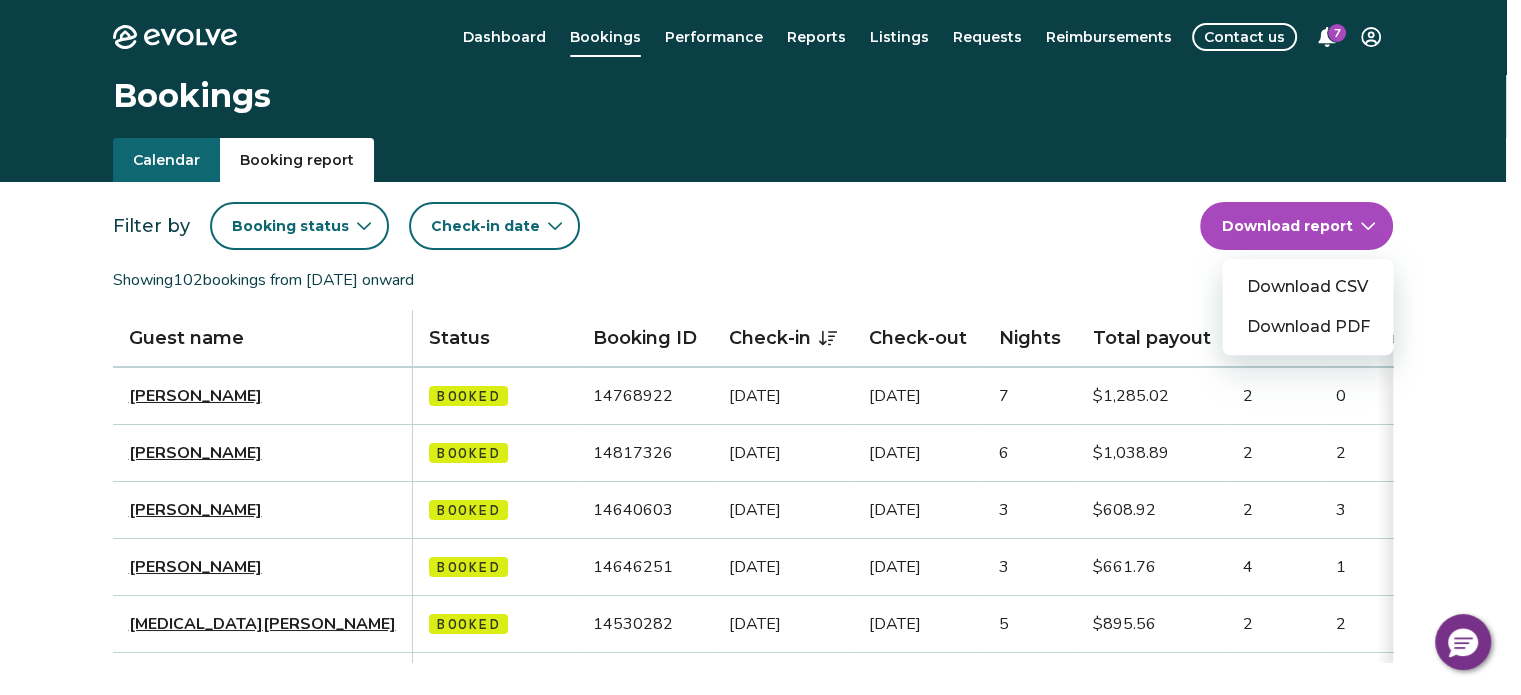 click on "Evolve Dashboard Bookings Performance Reports Listings Requests Reimbursements Contact us 7 Bookings Calendar Booking report Filter by Booking status Check-in date Download   report Download CSV Download PDF Showing  102  bookings    from [DATE] onward Guest name Status Booking ID Check-in Check-out Nights Total payout Adults Children Infants Pets Listing Guest email Guest phone Date booked Booking site [PERSON_NAME] Booked 14768922 [DATE] [DATE] 7 $1,285.02 2 0 No [EMAIL_ADDRESS][DOMAIN_NAME] (219) 331-1936 [DATE] VRBO [PERSON_NAME] Booked 14817326 [DATE] [DATE] 6 $1,038.89 2 2 1 No (740) 457-6690 [DATE] Airbnb [PERSON_NAME] Booked 14640603 [DATE] [DATE] 3 $608.92 2 3 0 No (912) 572-1227 [DATE] Airbnb [PERSON_NAME] Booked 14646251 [DATE] [DATE] 3 $661.76 4 1 No [EMAIL_ADDRESS][DOMAIN_NAME] (757) 642-2669 [DATE] VRBO [MEDICAL_DATA][PERSON_NAME] Booked 14530282 [DATE] [DATE] 5 $895.56 2 2 0 No (513) 969-6230 [DATE] Airbnb [PERSON_NAME] 6 1" at bounding box center (760, 888) 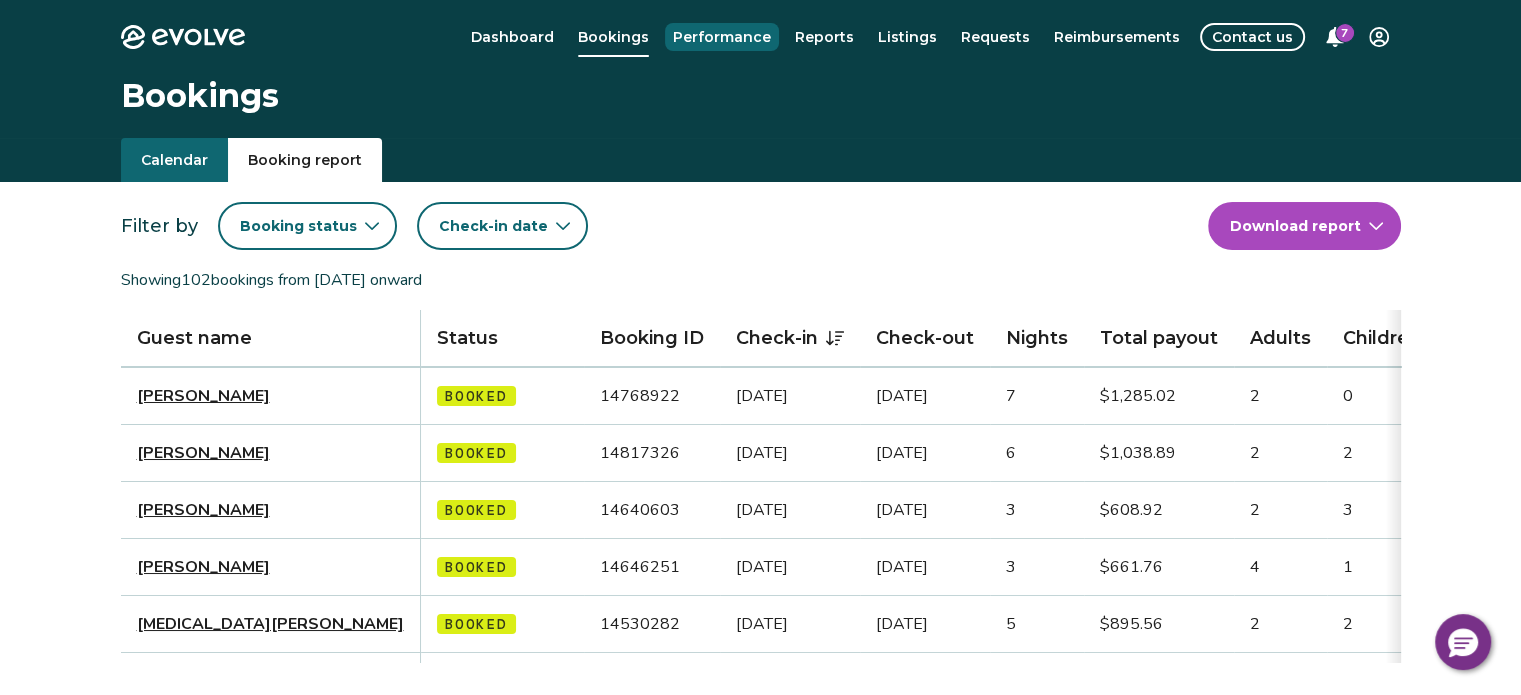 click on "Performance" at bounding box center [722, 37] 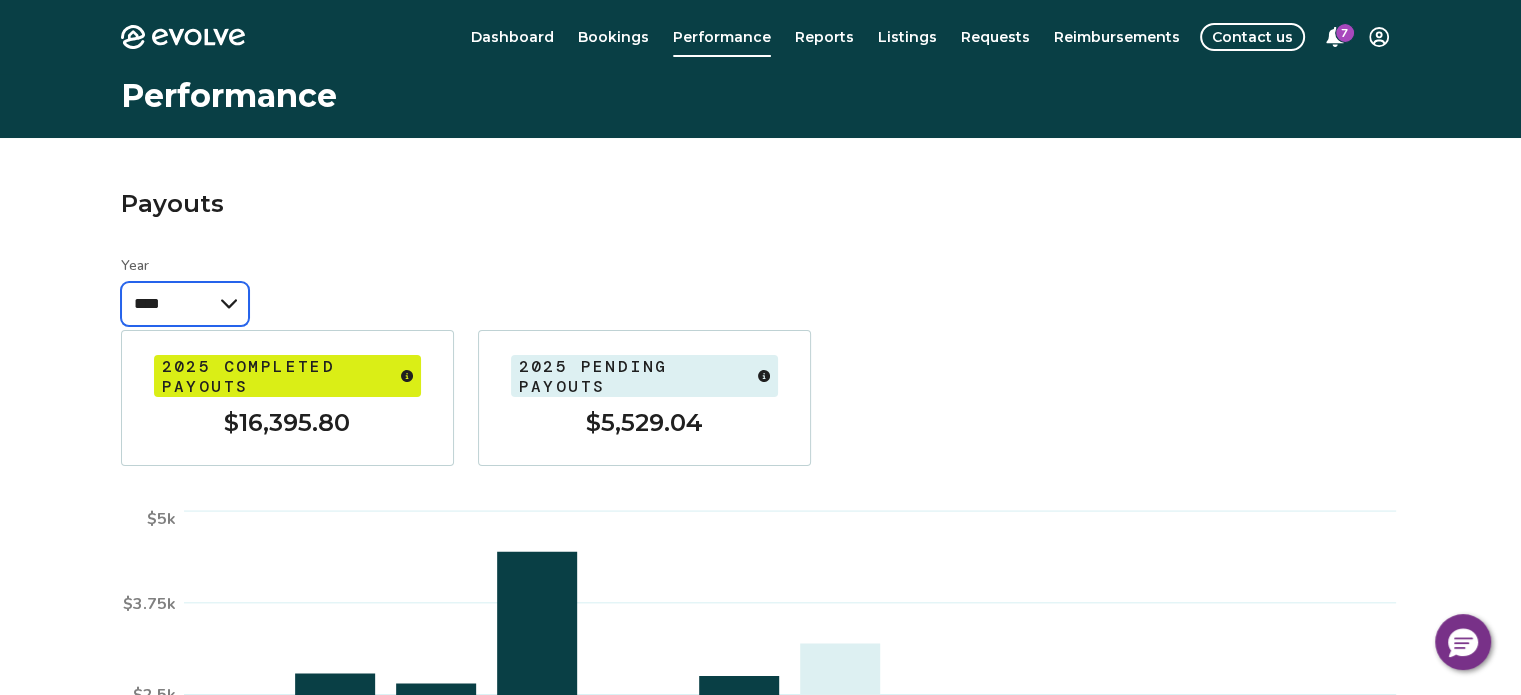click on "**** **** ****" at bounding box center (185, 304) 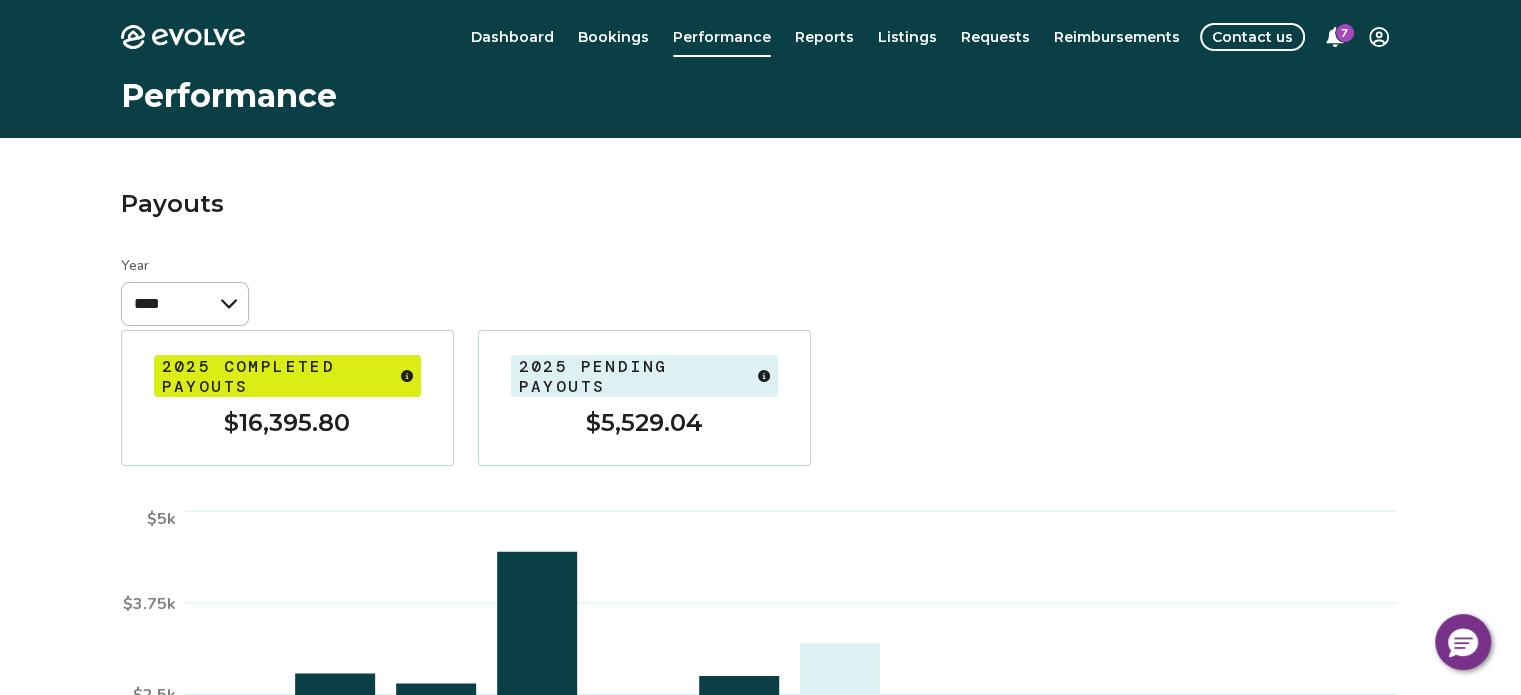 click on "2025 completed payouts" at bounding box center (277, 377) 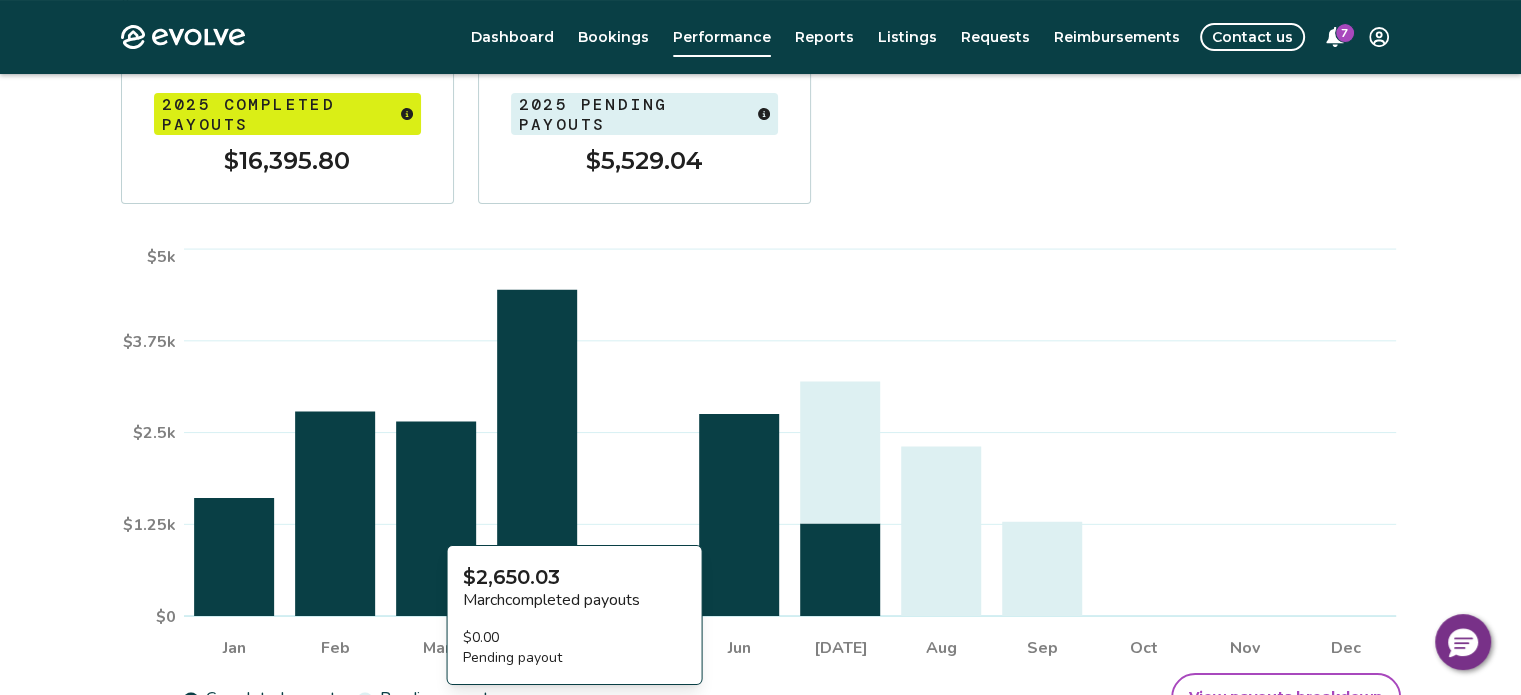 scroll, scrollTop: 349, scrollLeft: 0, axis: vertical 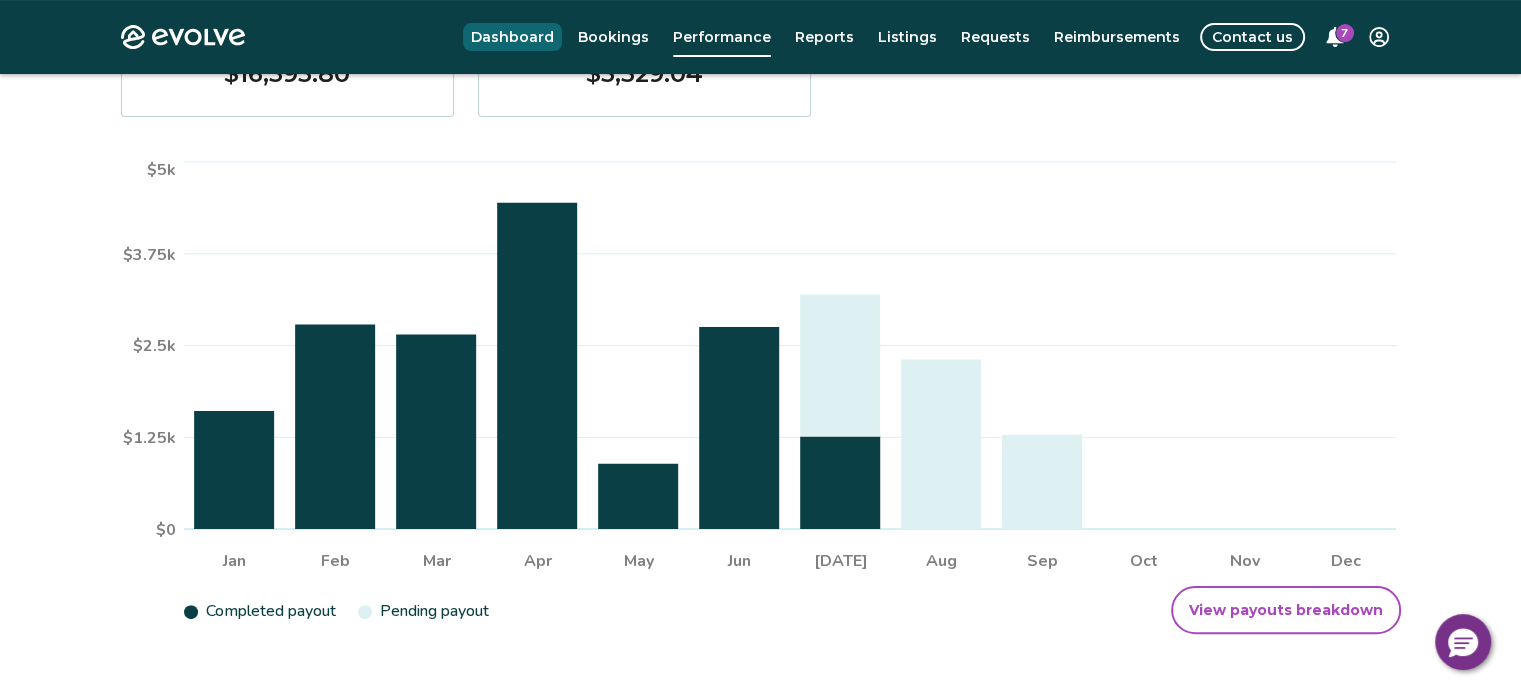 click on "Dashboard" at bounding box center (512, 37) 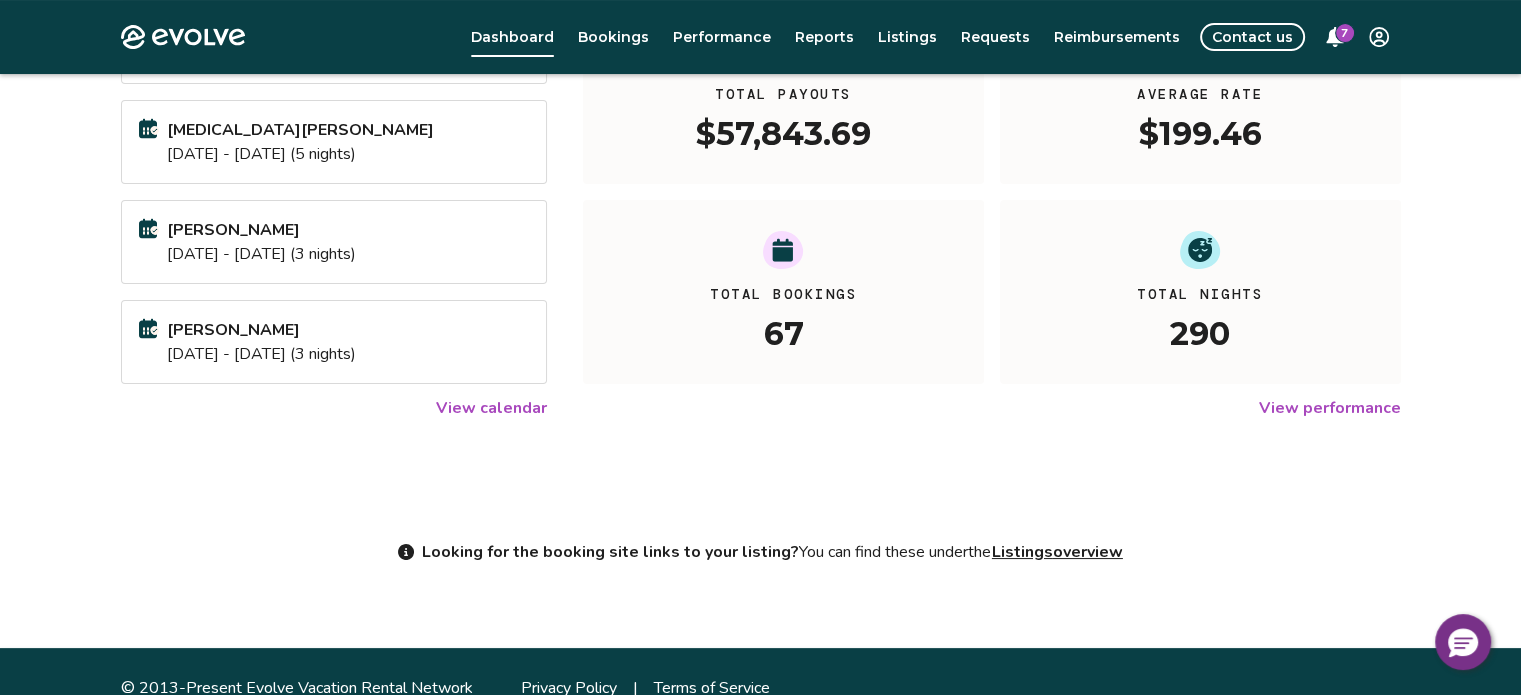 scroll, scrollTop: 339, scrollLeft: 0, axis: vertical 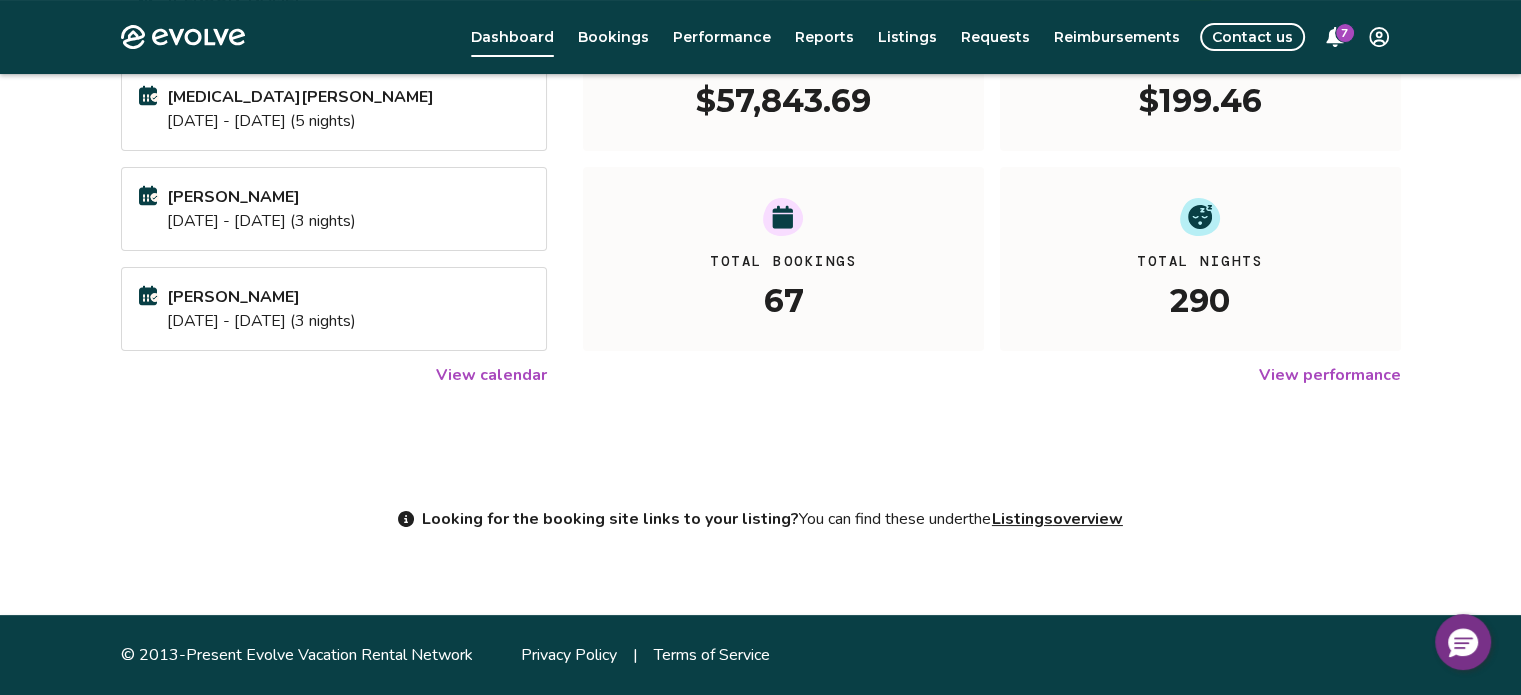 click on "View performance" at bounding box center [1330, 375] 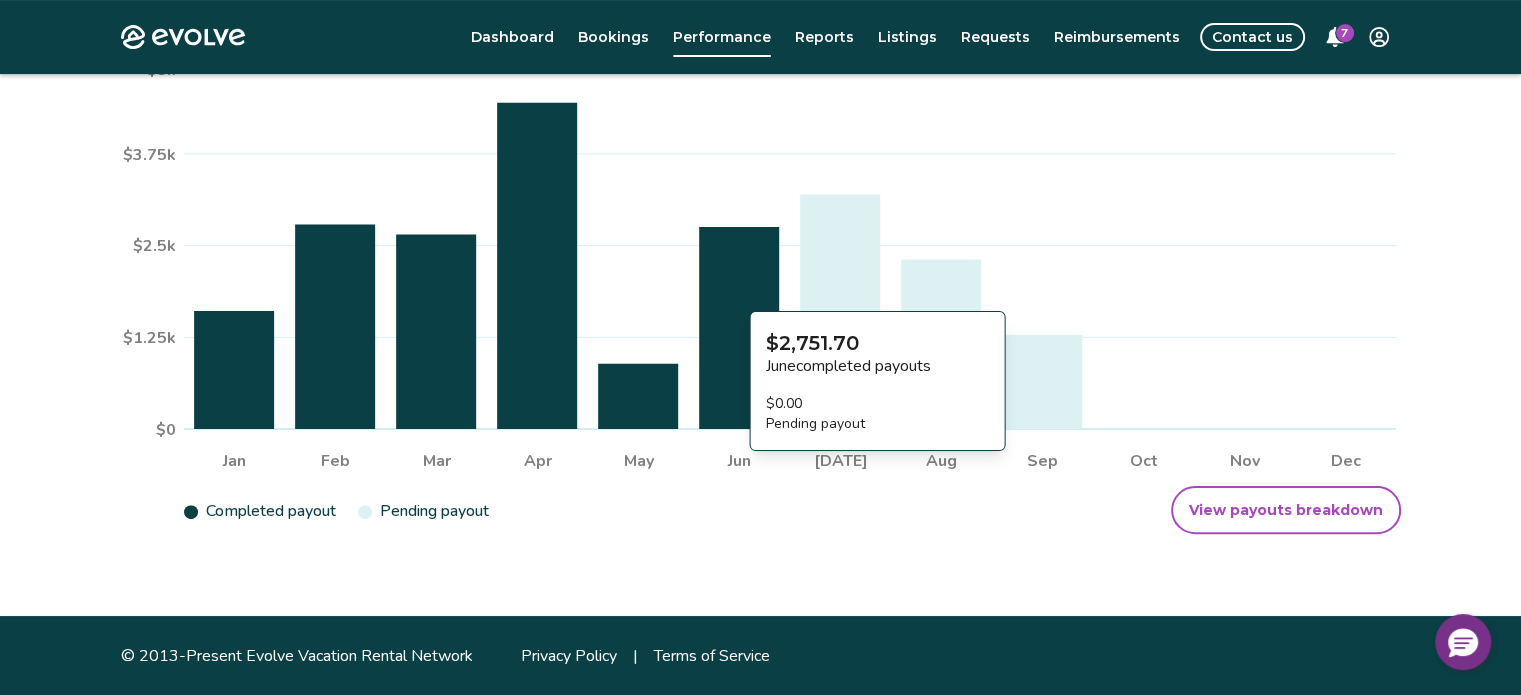 scroll, scrollTop: 0, scrollLeft: 0, axis: both 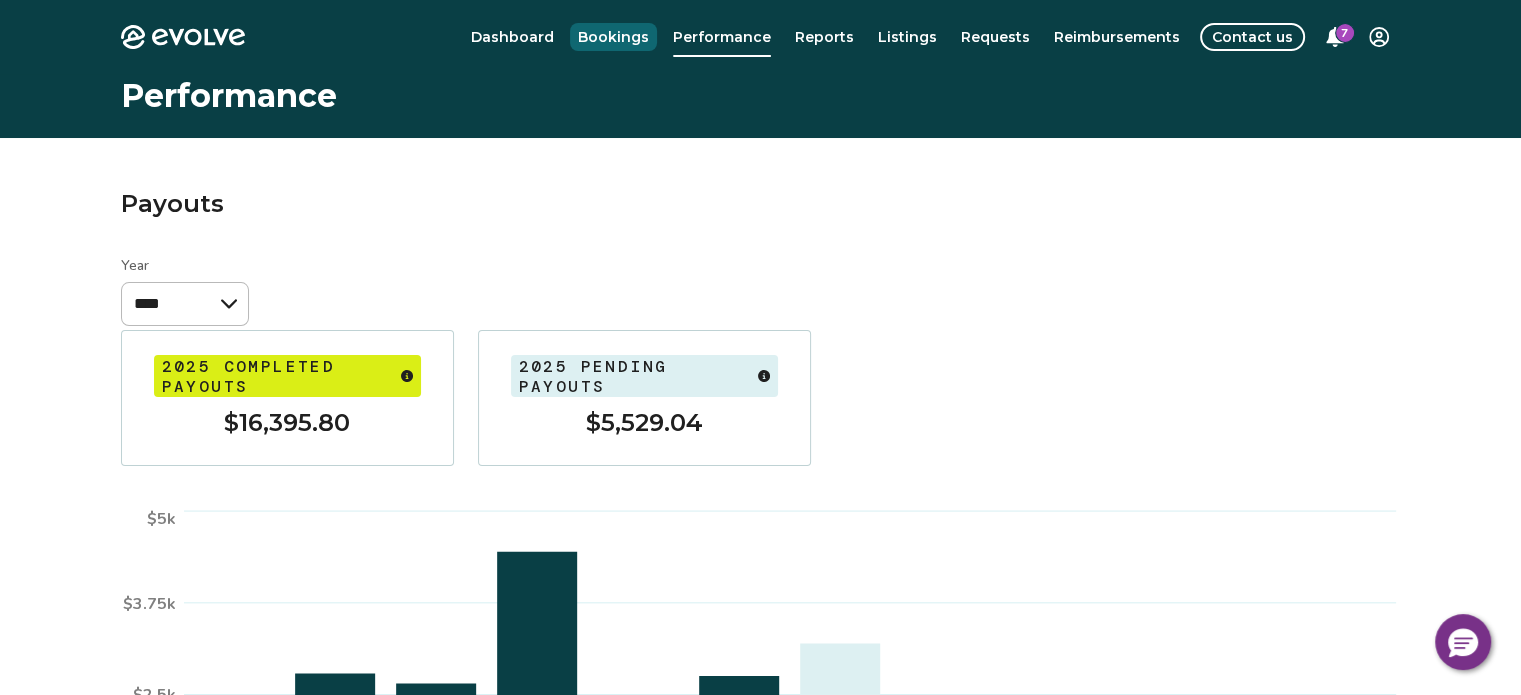 click on "Bookings" at bounding box center [613, 37] 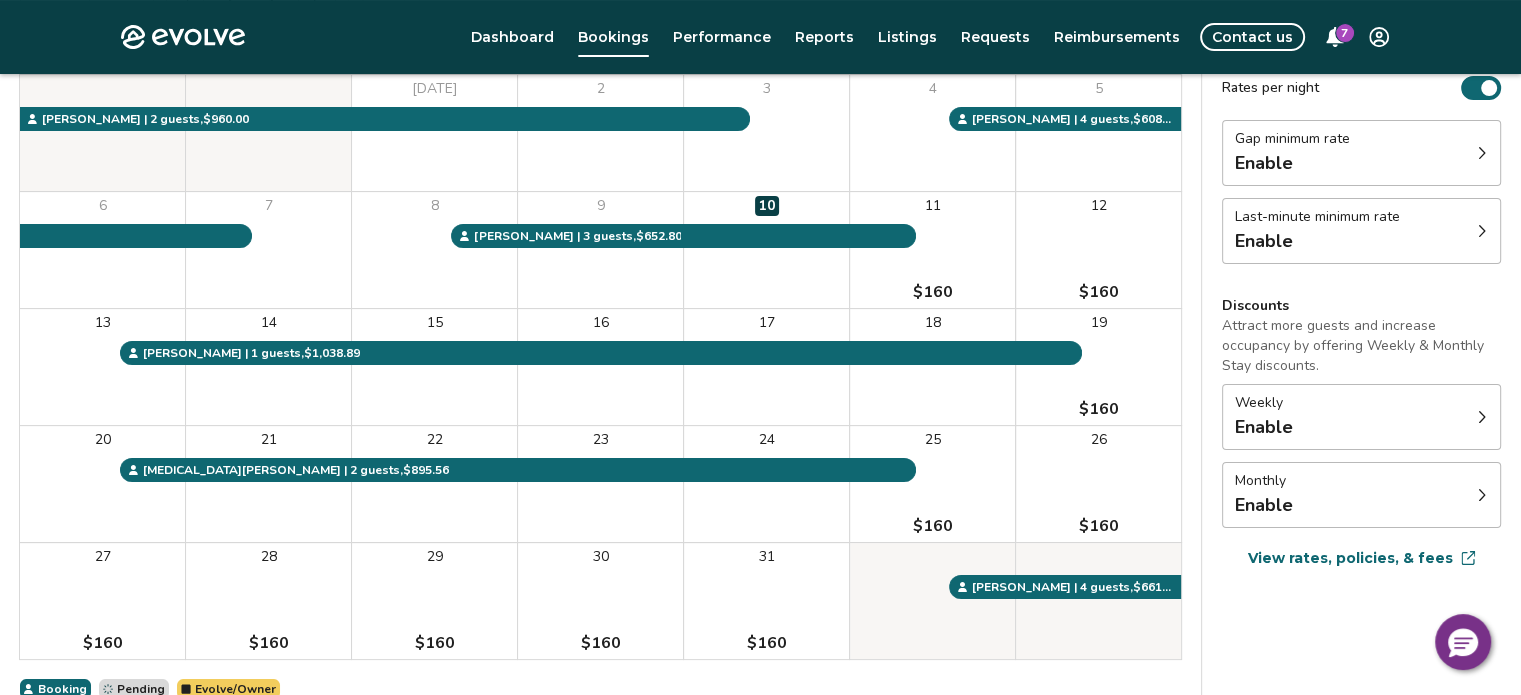 scroll, scrollTop: 0, scrollLeft: 0, axis: both 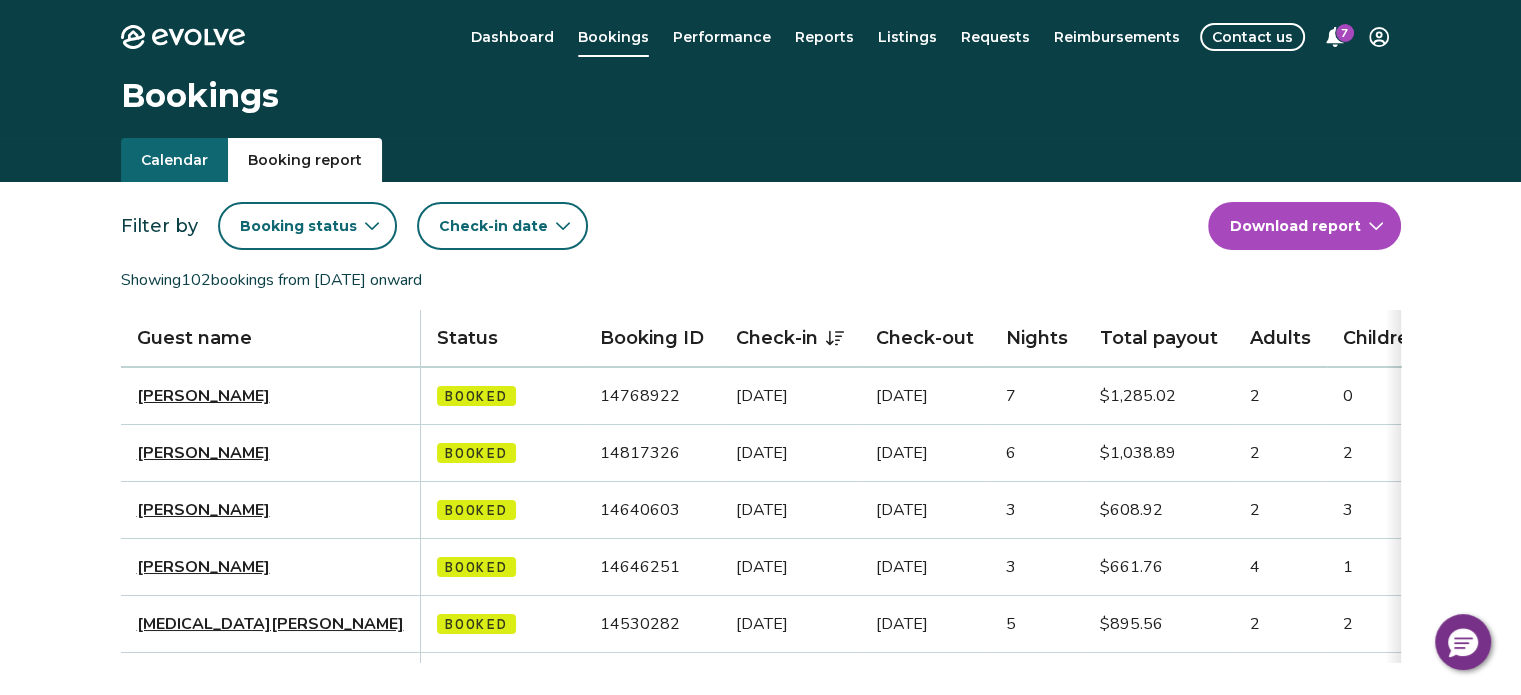 click on "Booking report" at bounding box center [305, 160] 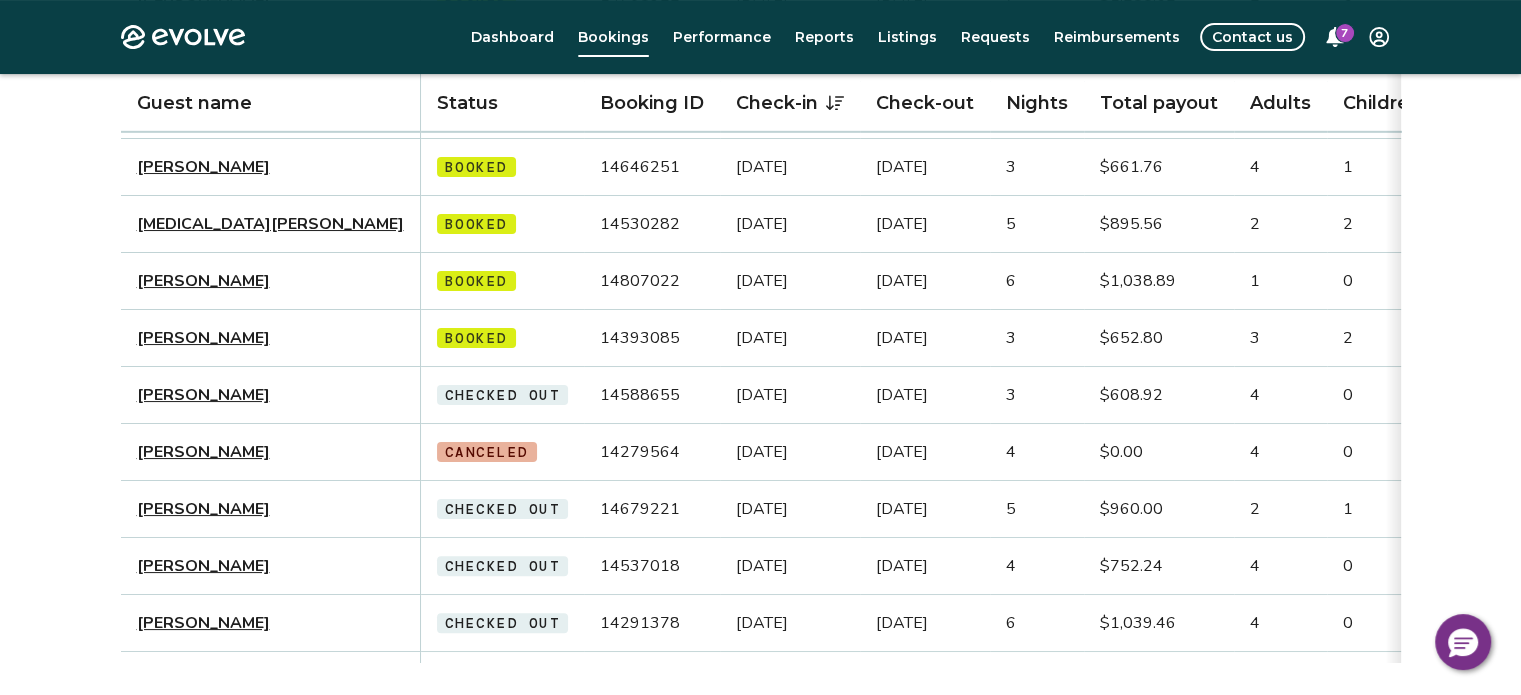 scroll, scrollTop: 0, scrollLeft: 0, axis: both 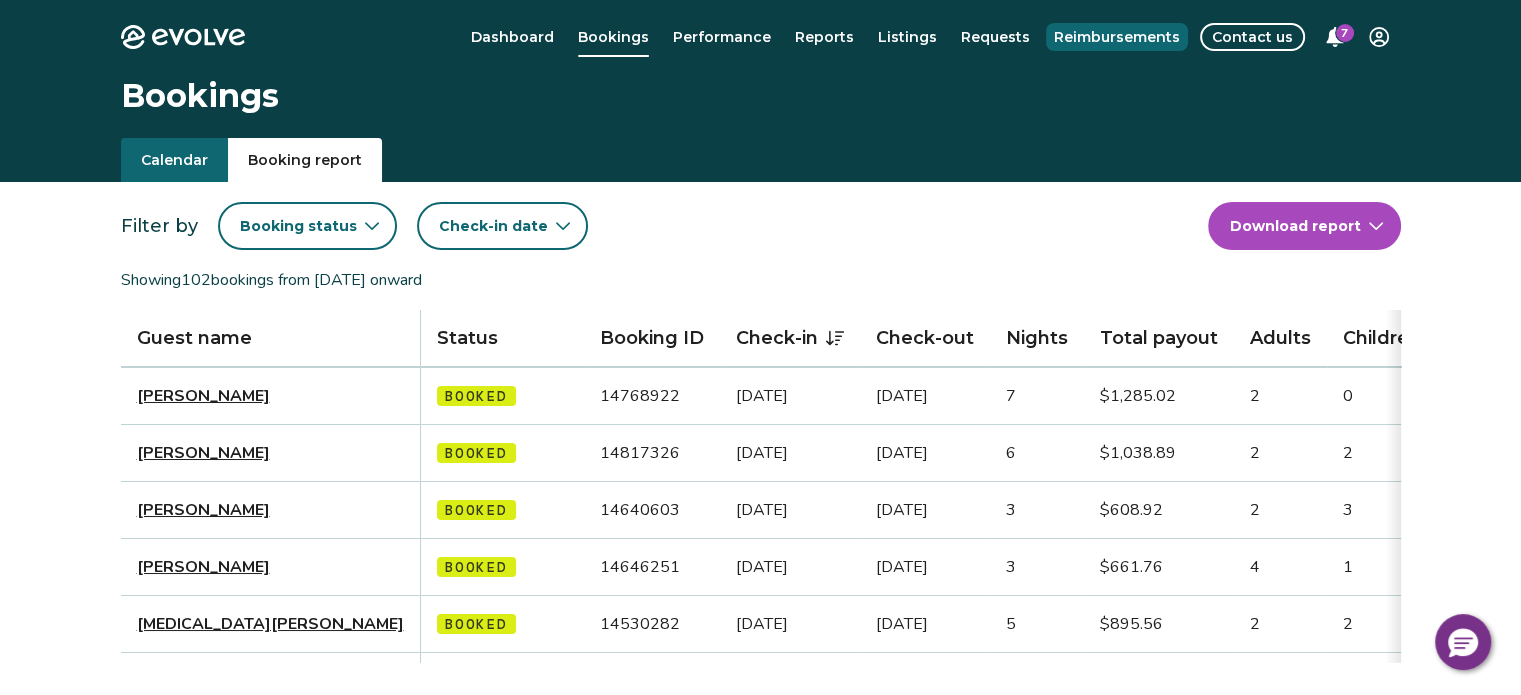 click on "Reimbursements" at bounding box center (1117, 37) 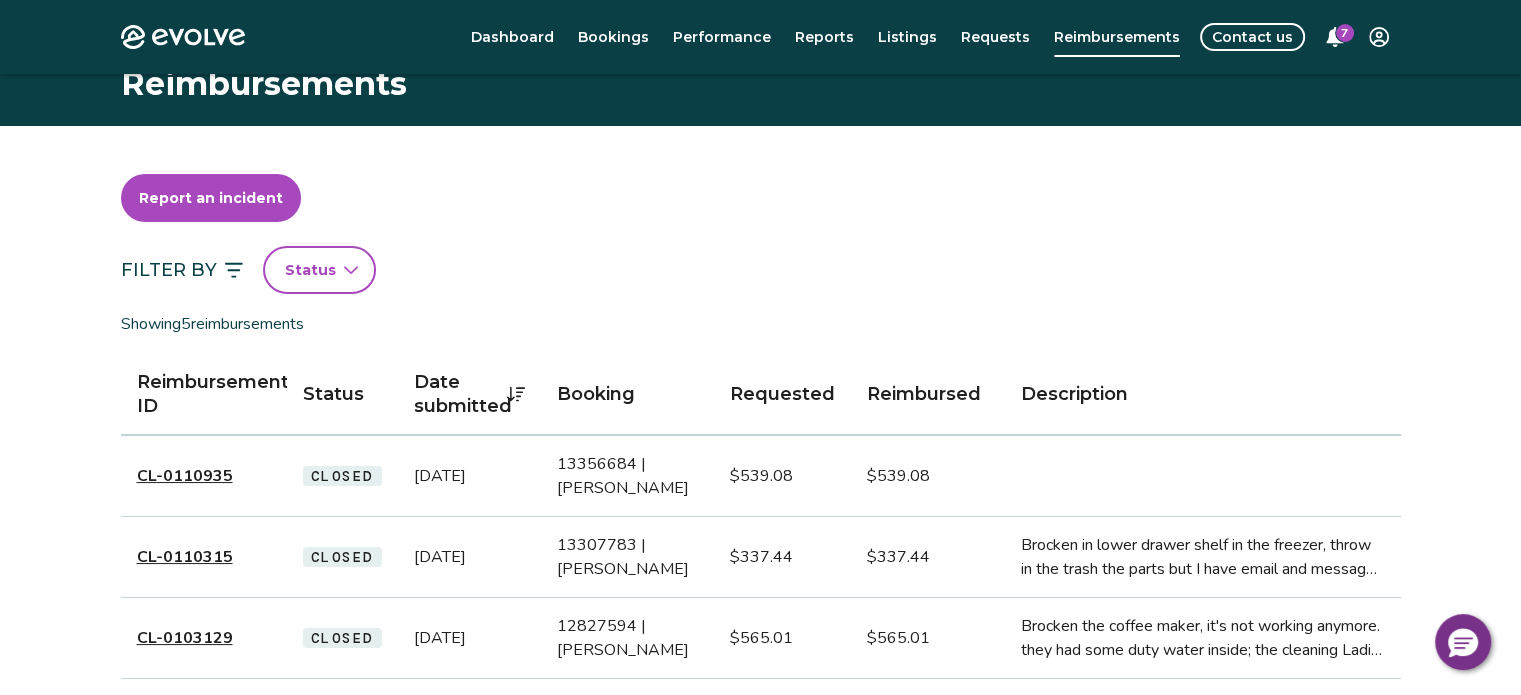 scroll, scrollTop: 0, scrollLeft: 0, axis: both 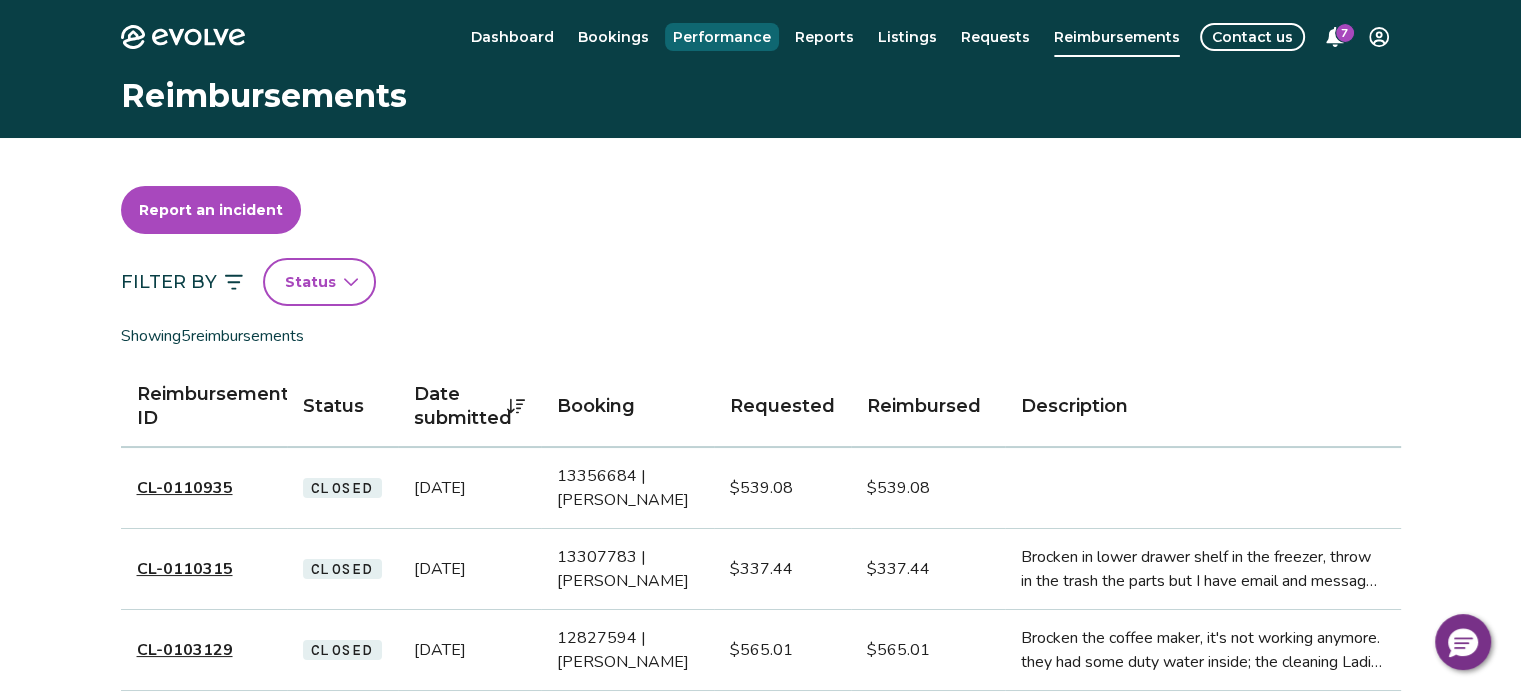click on "Performance" at bounding box center [722, 37] 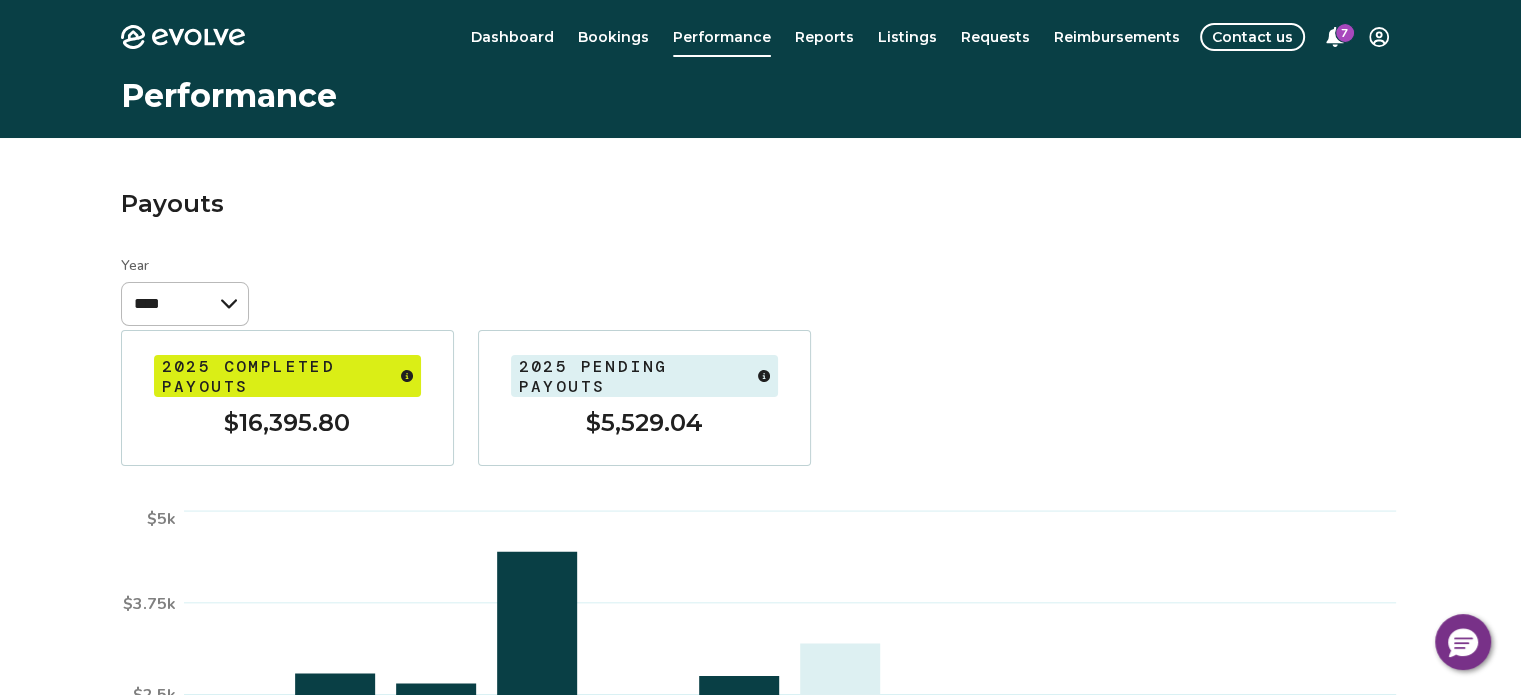 scroll, scrollTop: 0, scrollLeft: 0, axis: both 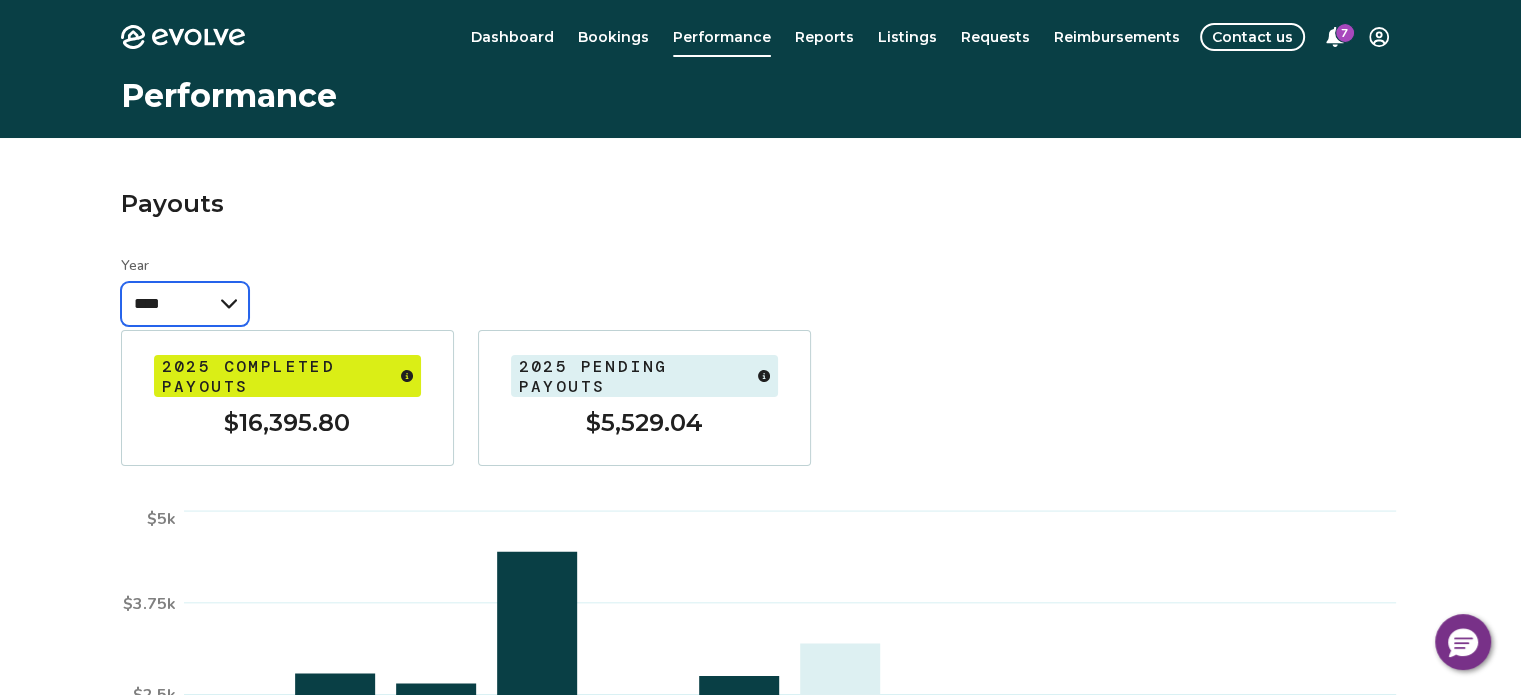 click on "**** **** ****" at bounding box center [185, 304] 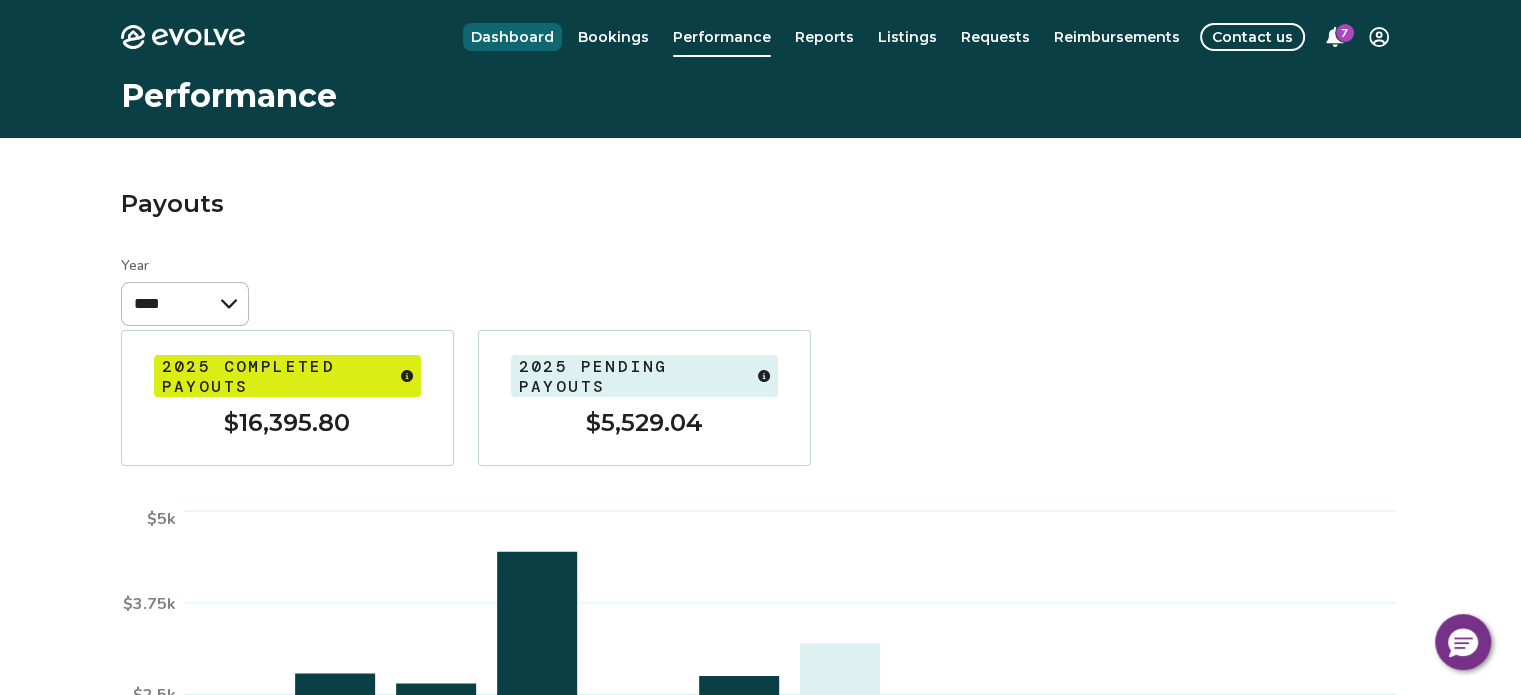 click on "Dashboard" at bounding box center [512, 37] 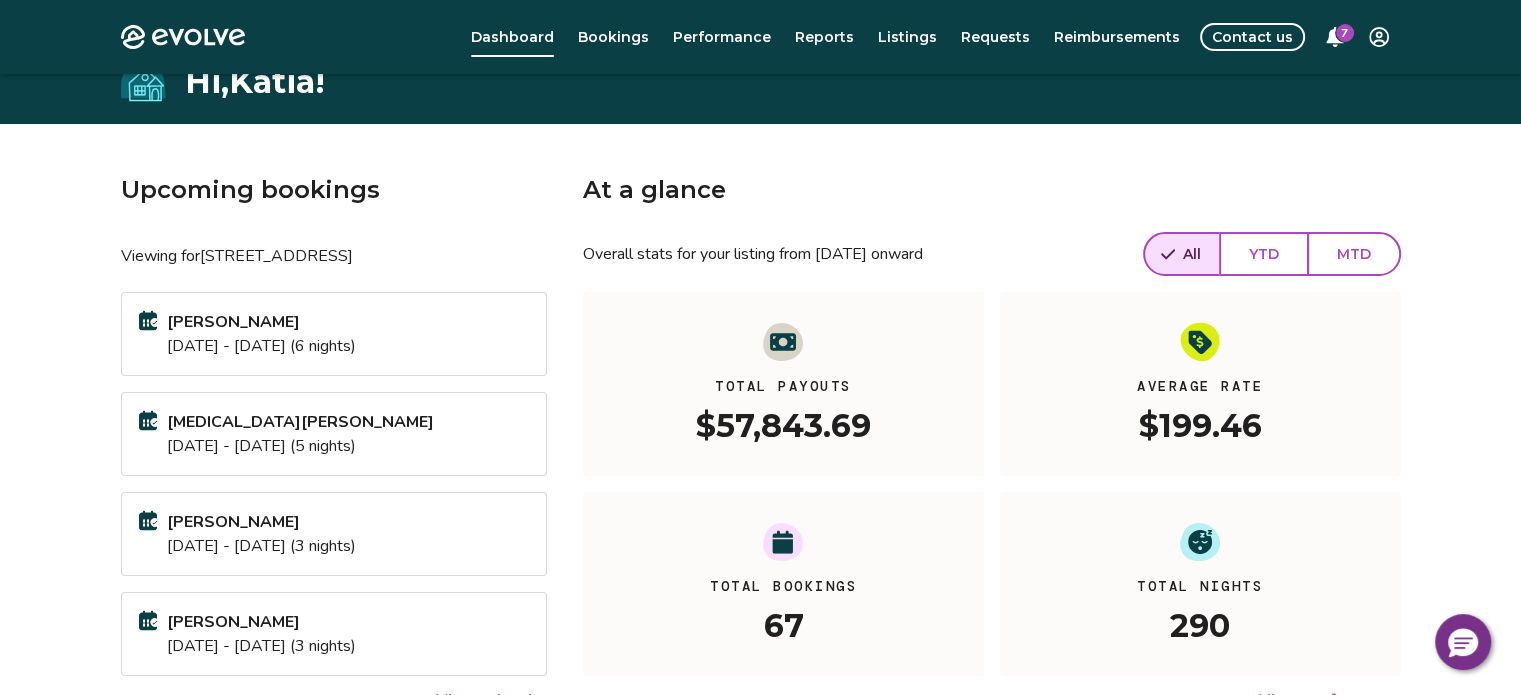 scroll, scrollTop: 0, scrollLeft: 0, axis: both 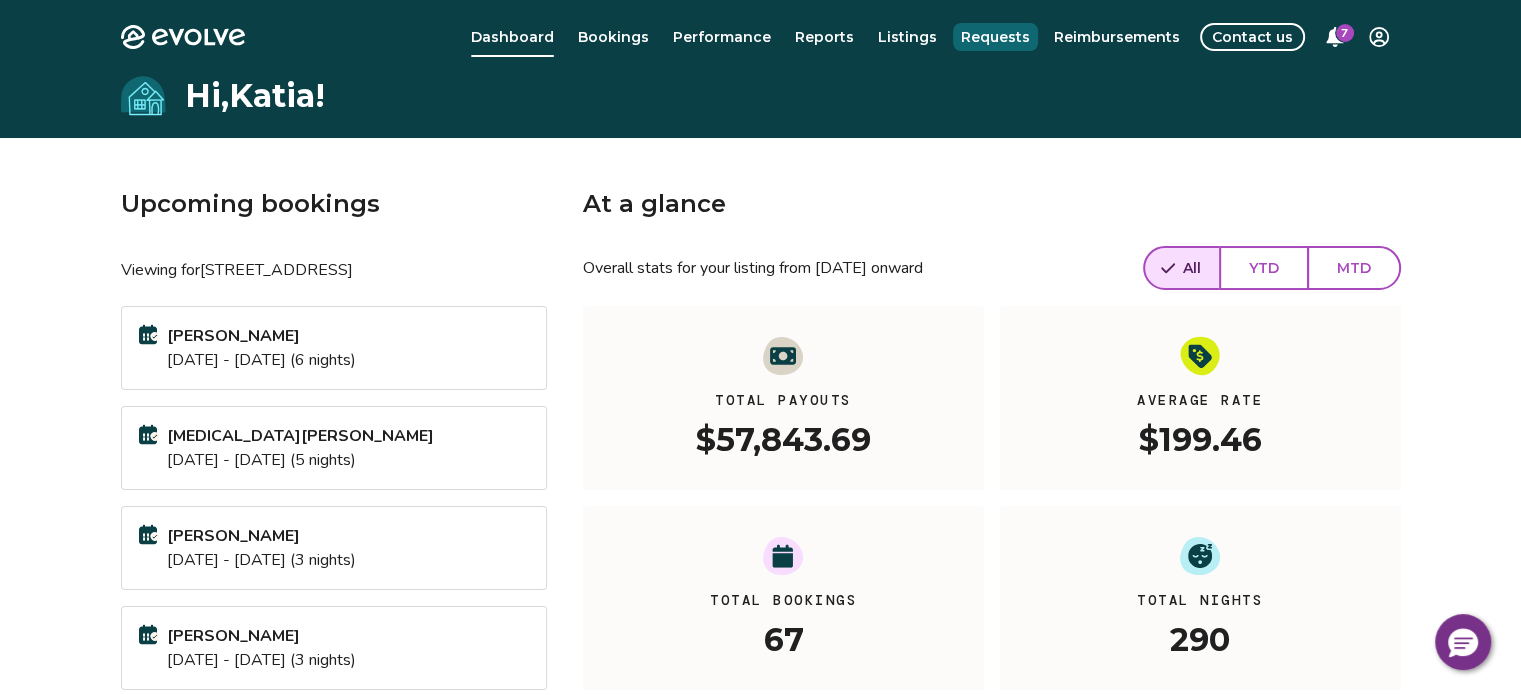 click on "Requests" at bounding box center (995, 37) 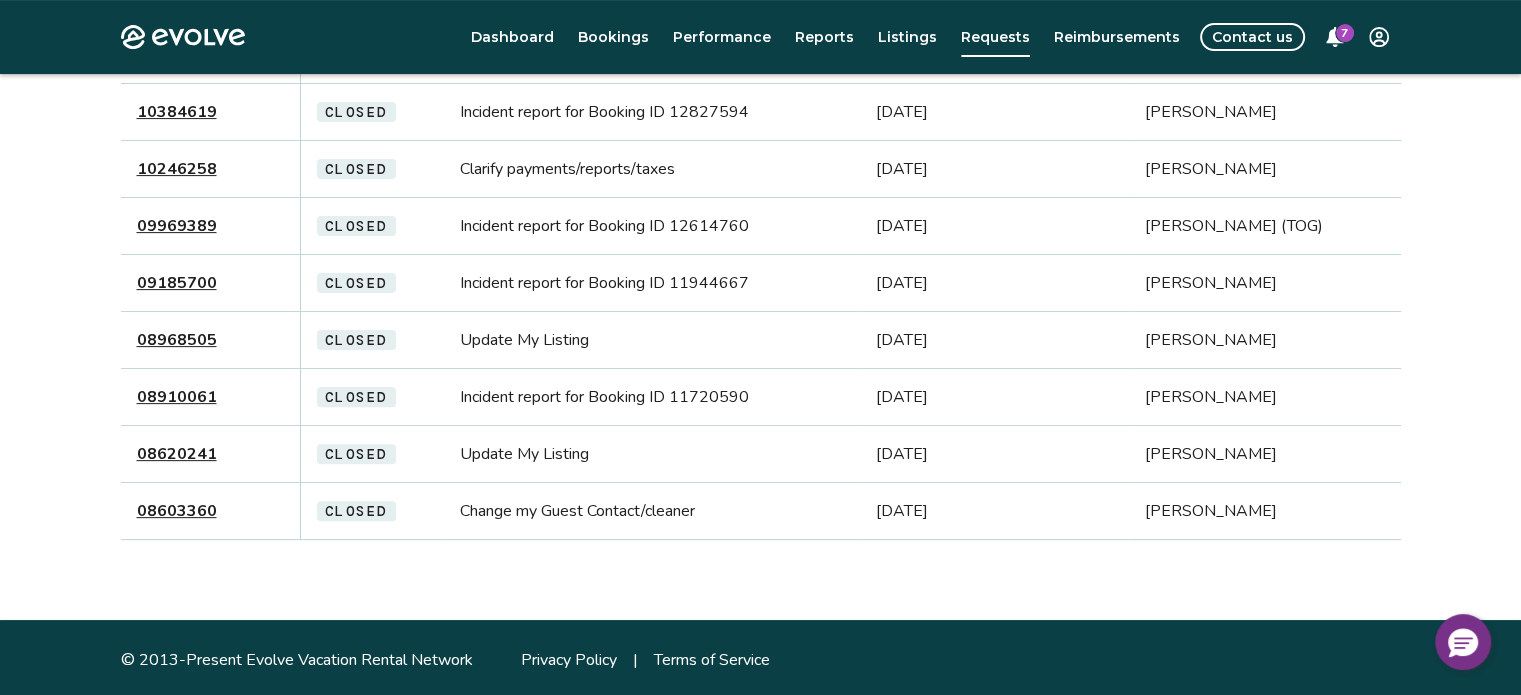 scroll, scrollTop: 0, scrollLeft: 0, axis: both 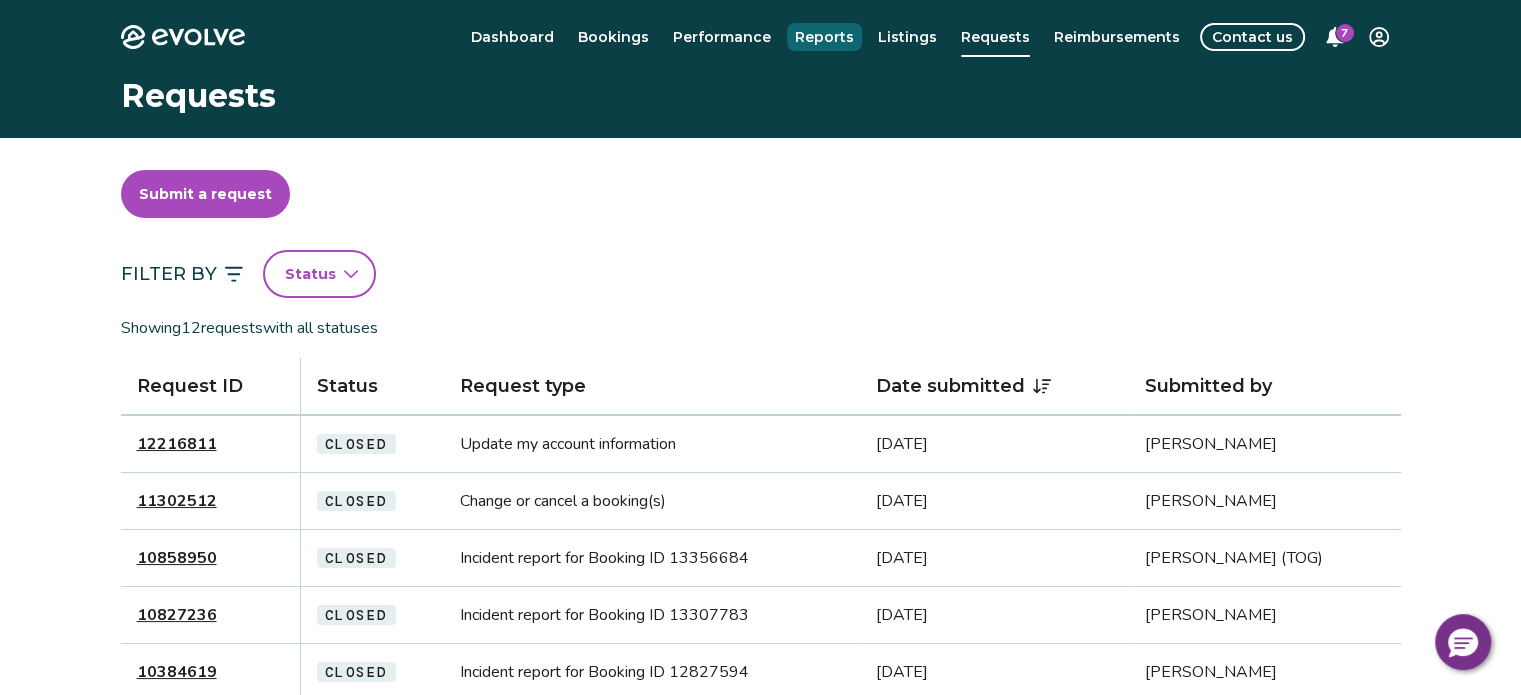 click on "Reports" at bounding box center (824, 37) 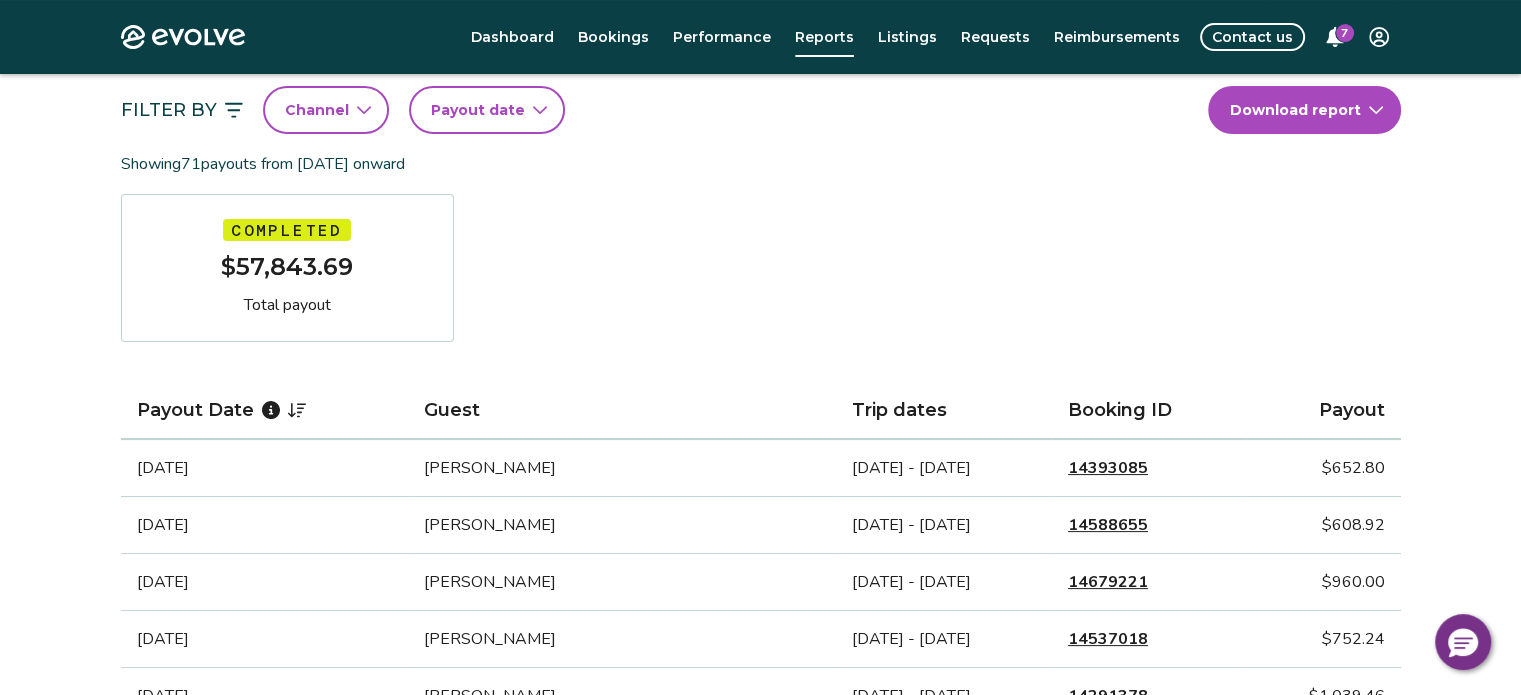 scroll, scrollTop: 0, scrollLeft: 0, axis: both 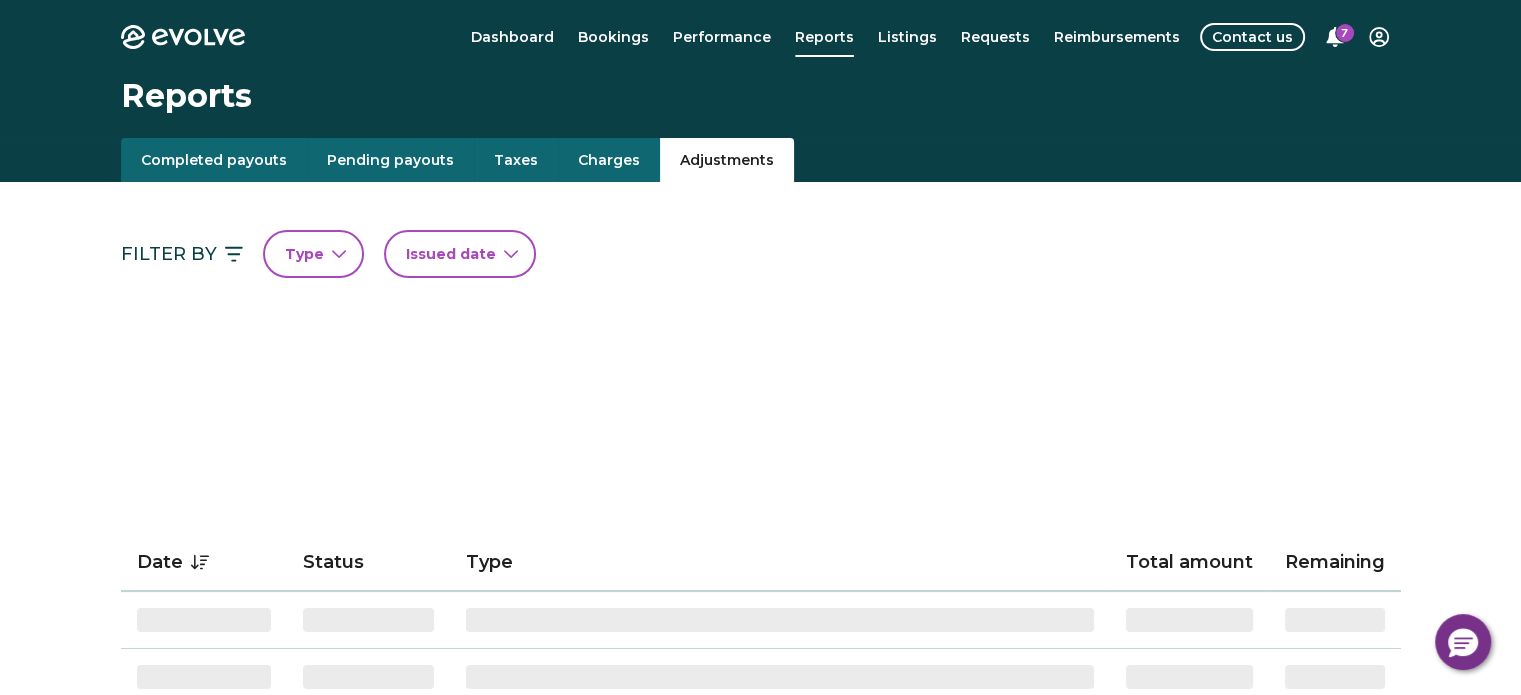 click on "Adjustments" at bounding box center [727, 160] 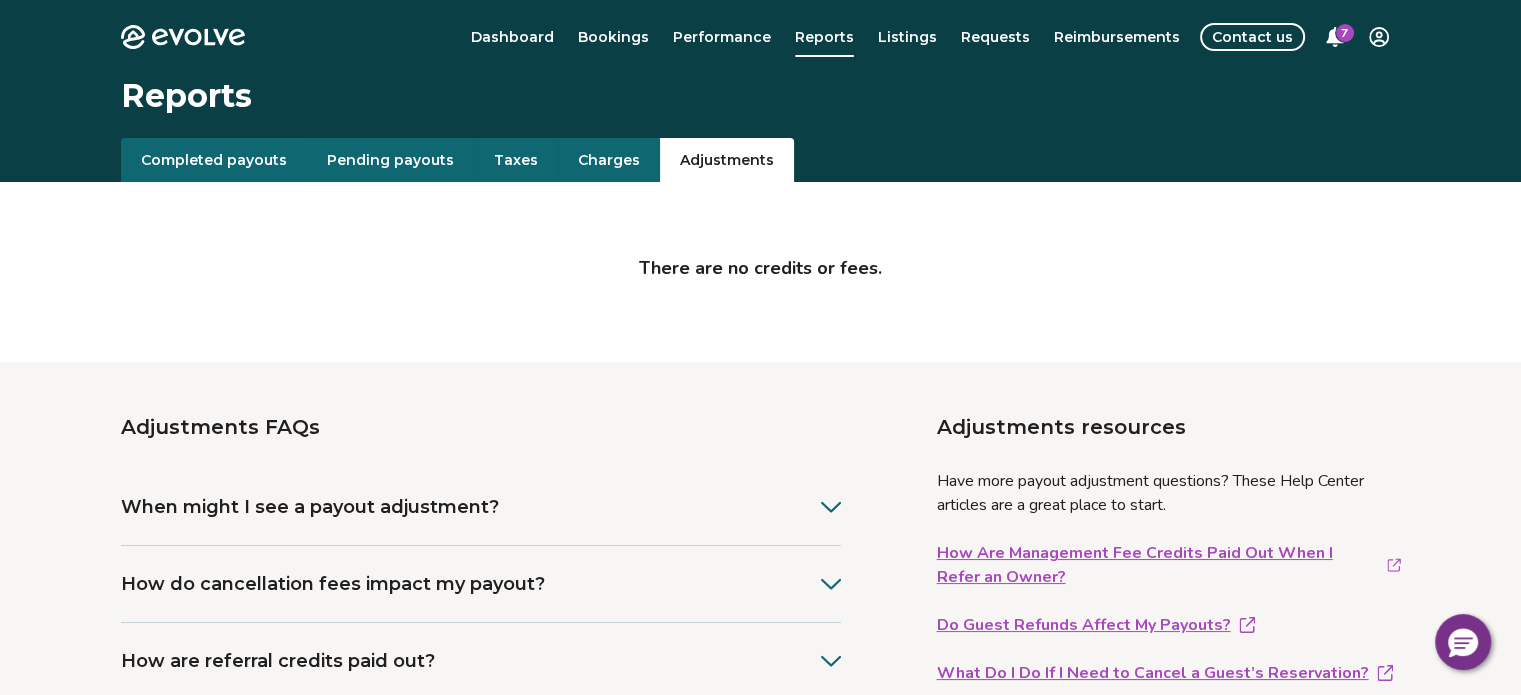 click on "Completed payouts" at bounding box center (214, 160) 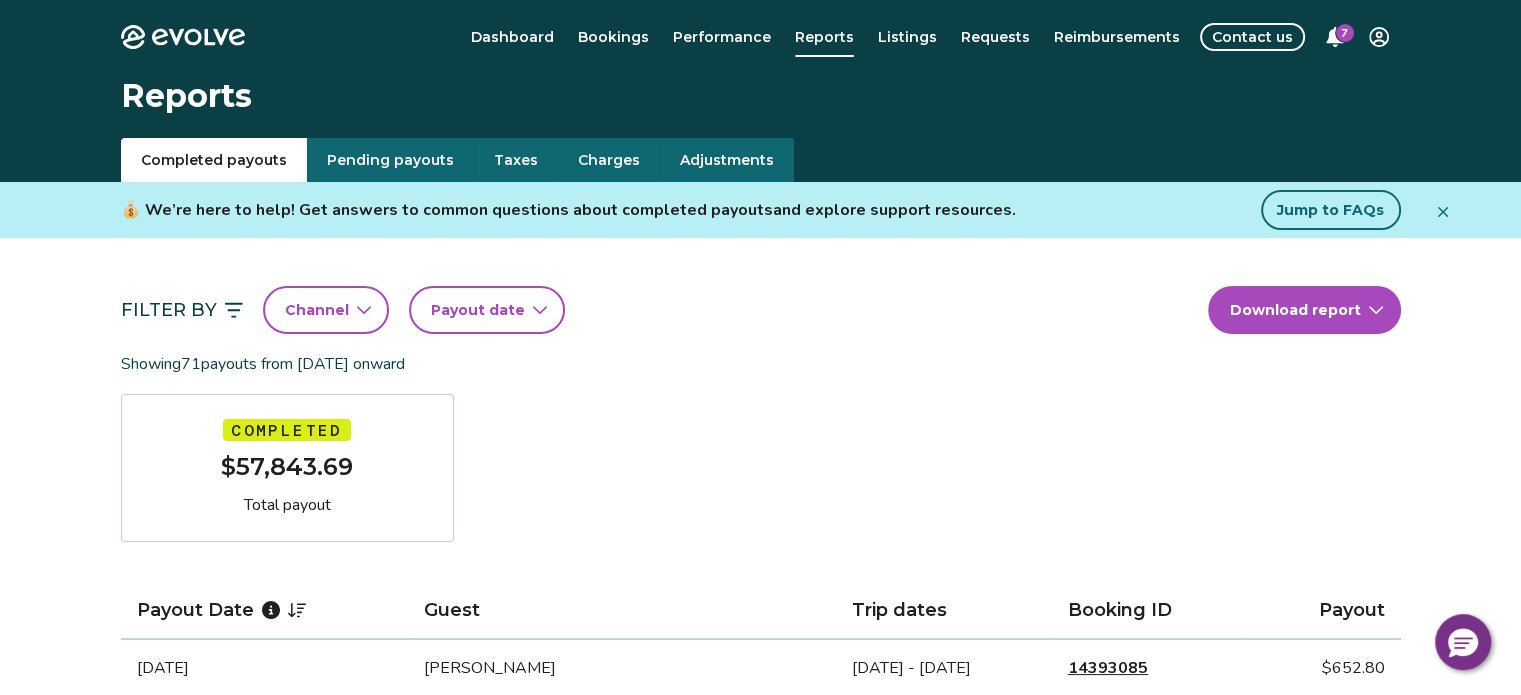click on "Channel" at bounding box center (317, 310) 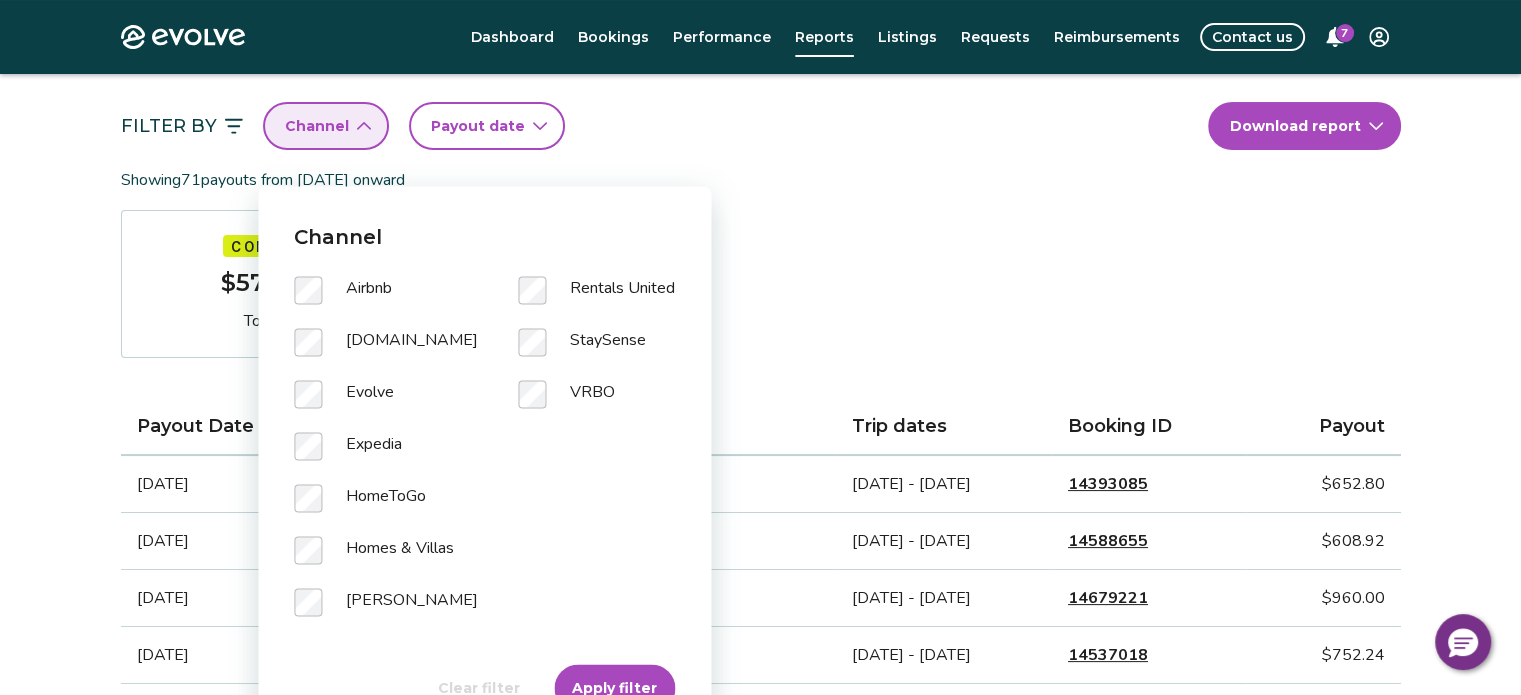 scroll, scrollTop: 200, scrollLeft: 0, axis: vertical 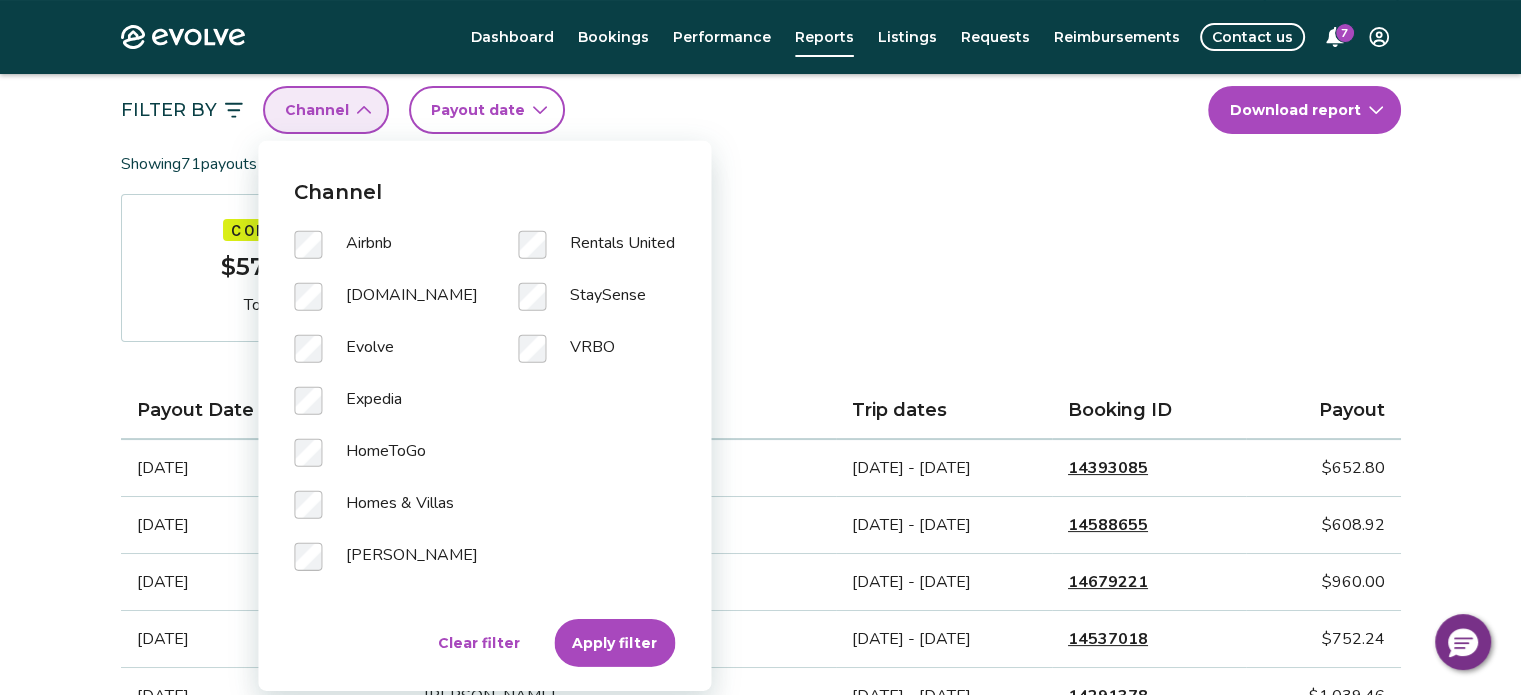 click on "Apply filter" at bounding box center (614, 643) 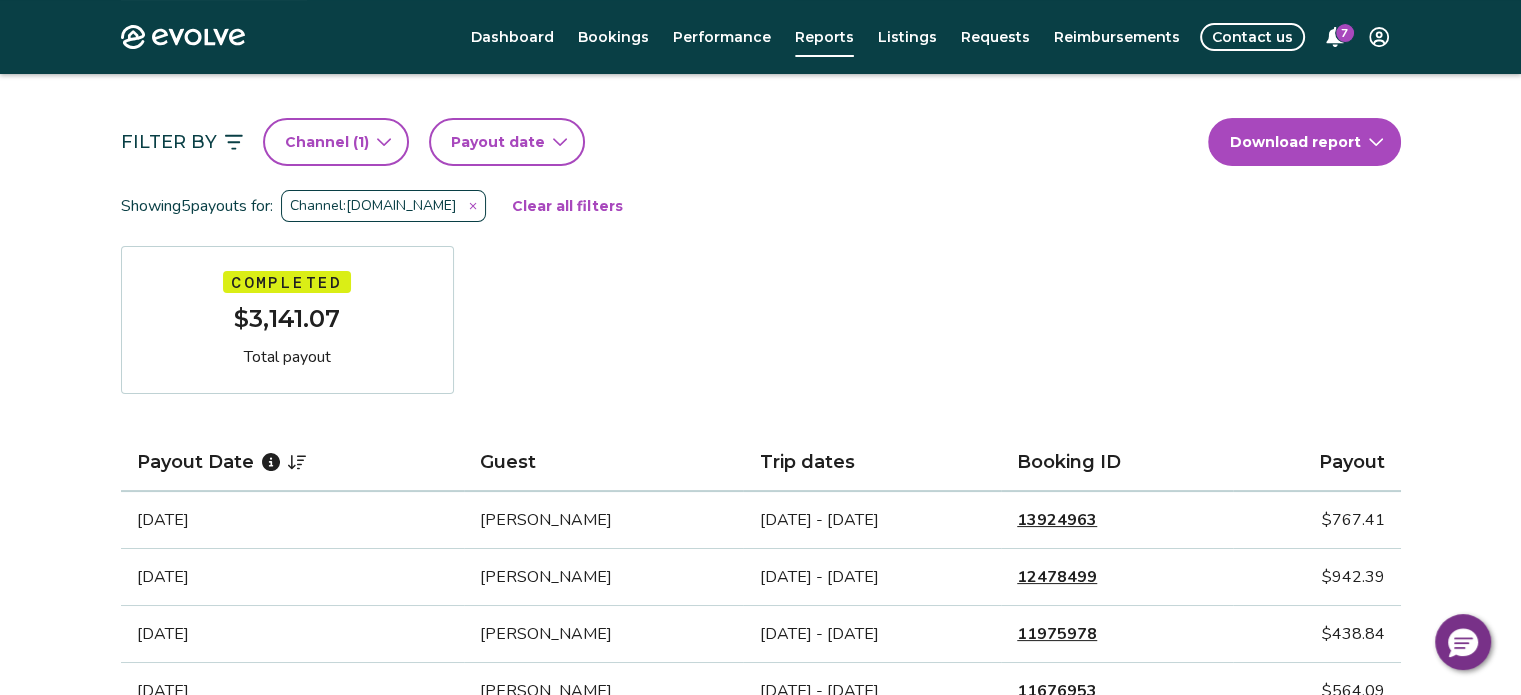 scroll, scrollTop: 200, scrollLeft: 0, axis: vertical 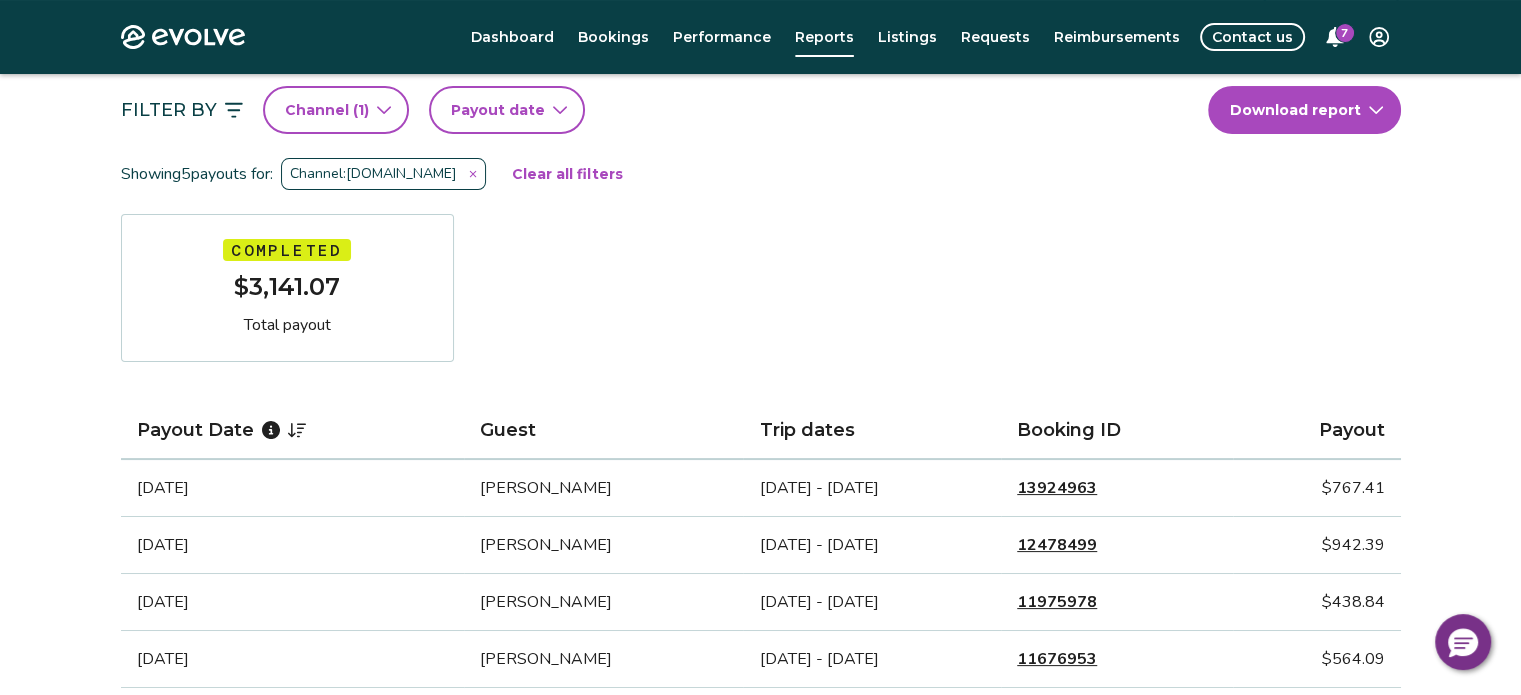 click on "( 1 )" at bounding box center (359, 110) 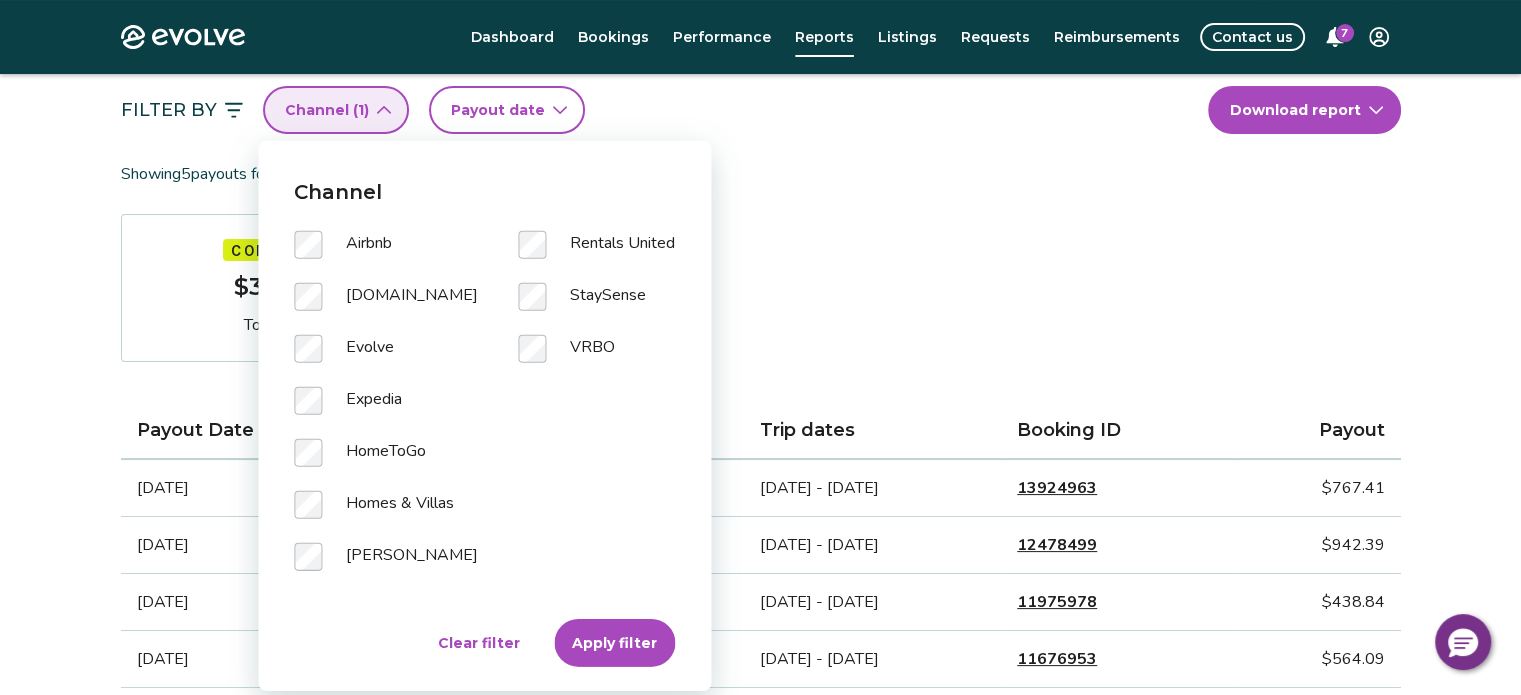 click on "Apply filter" at bounding box center [614, 643] 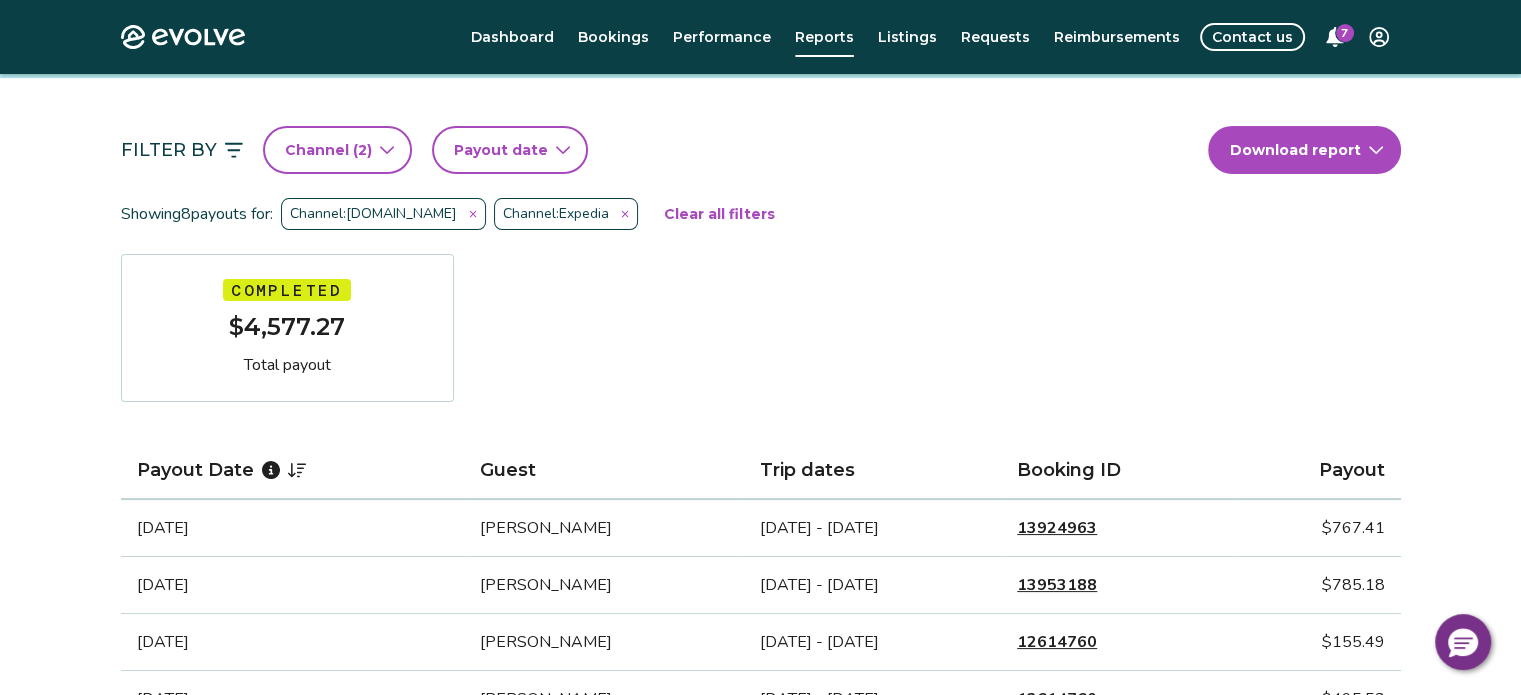 scroll, scrollTop: 100, scrollLeft: 0, axis: vertical 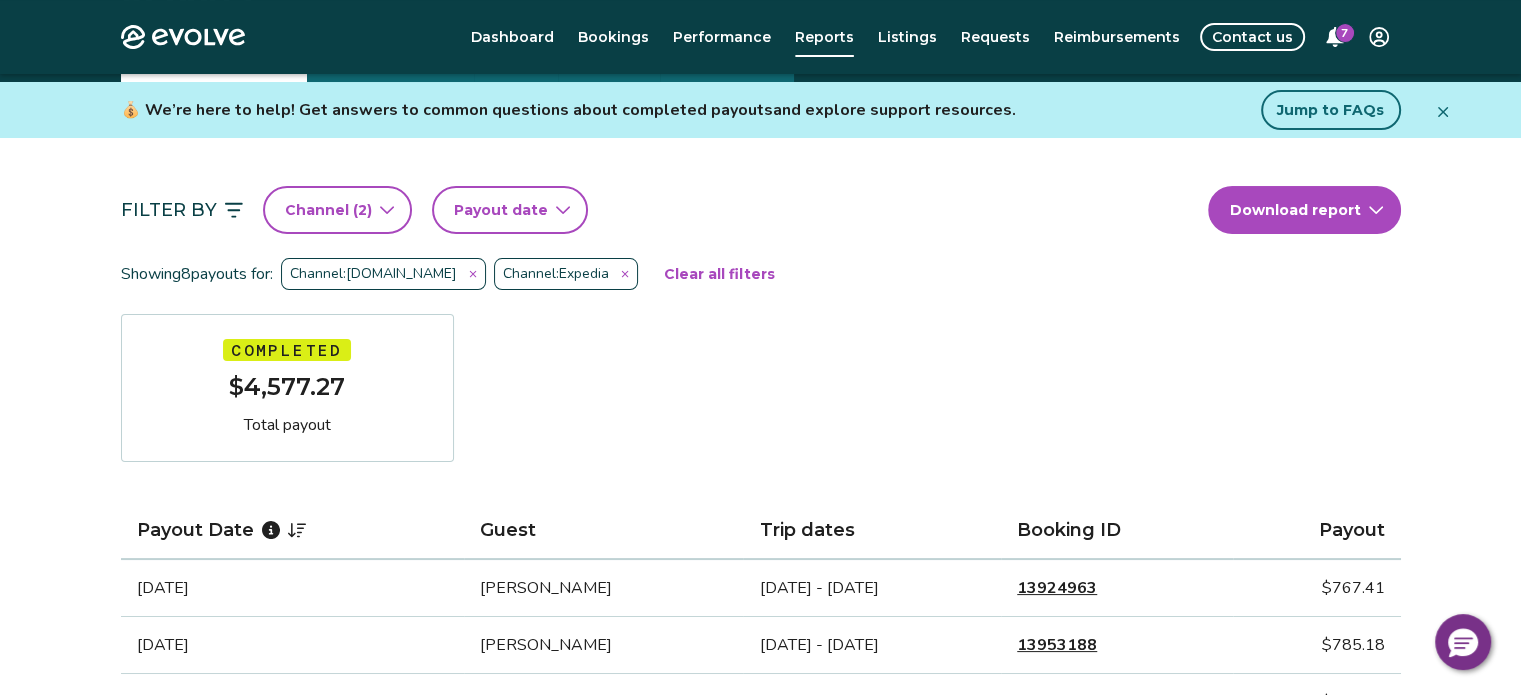 click on "Channel:  [DOMAIN_NAME]" at bounding box center (383, 274) 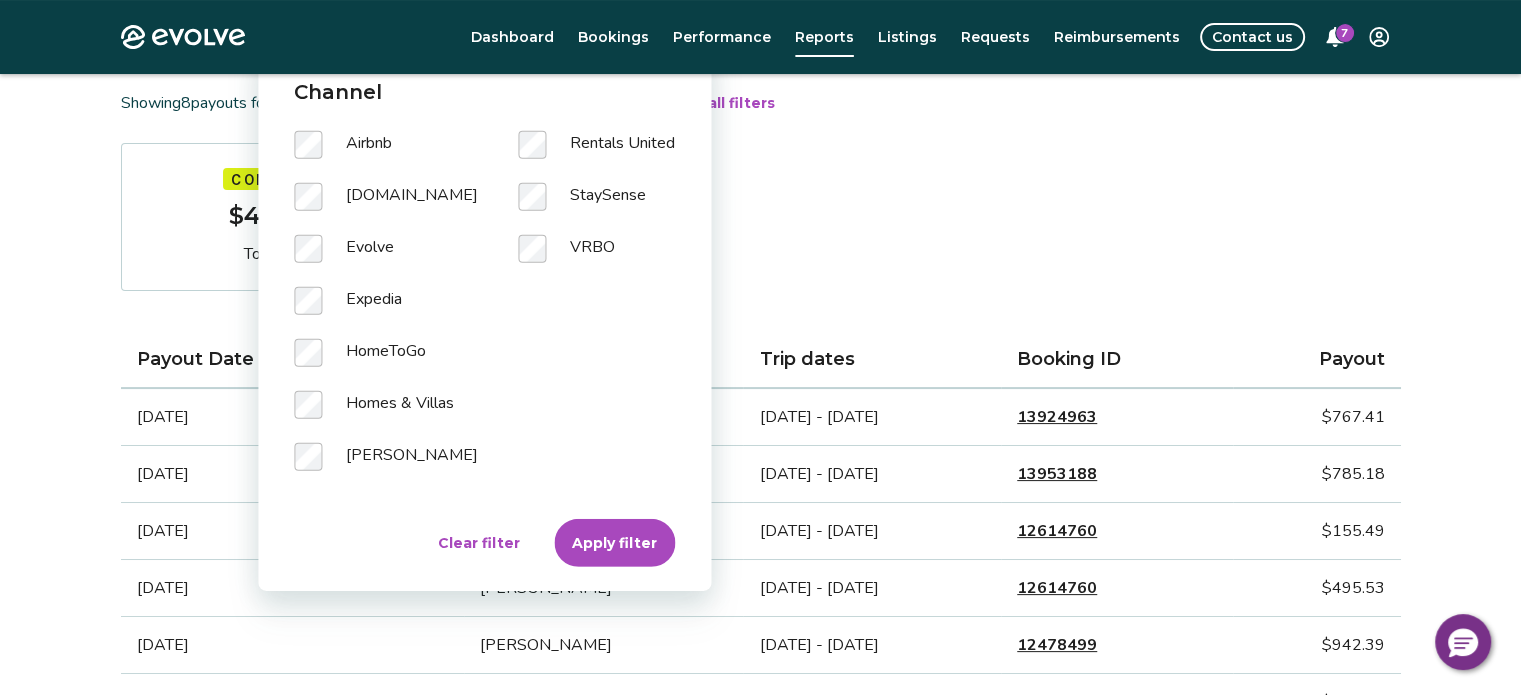 scroll, scrollTop: 300, scrollLeft: 0, axis: vertical 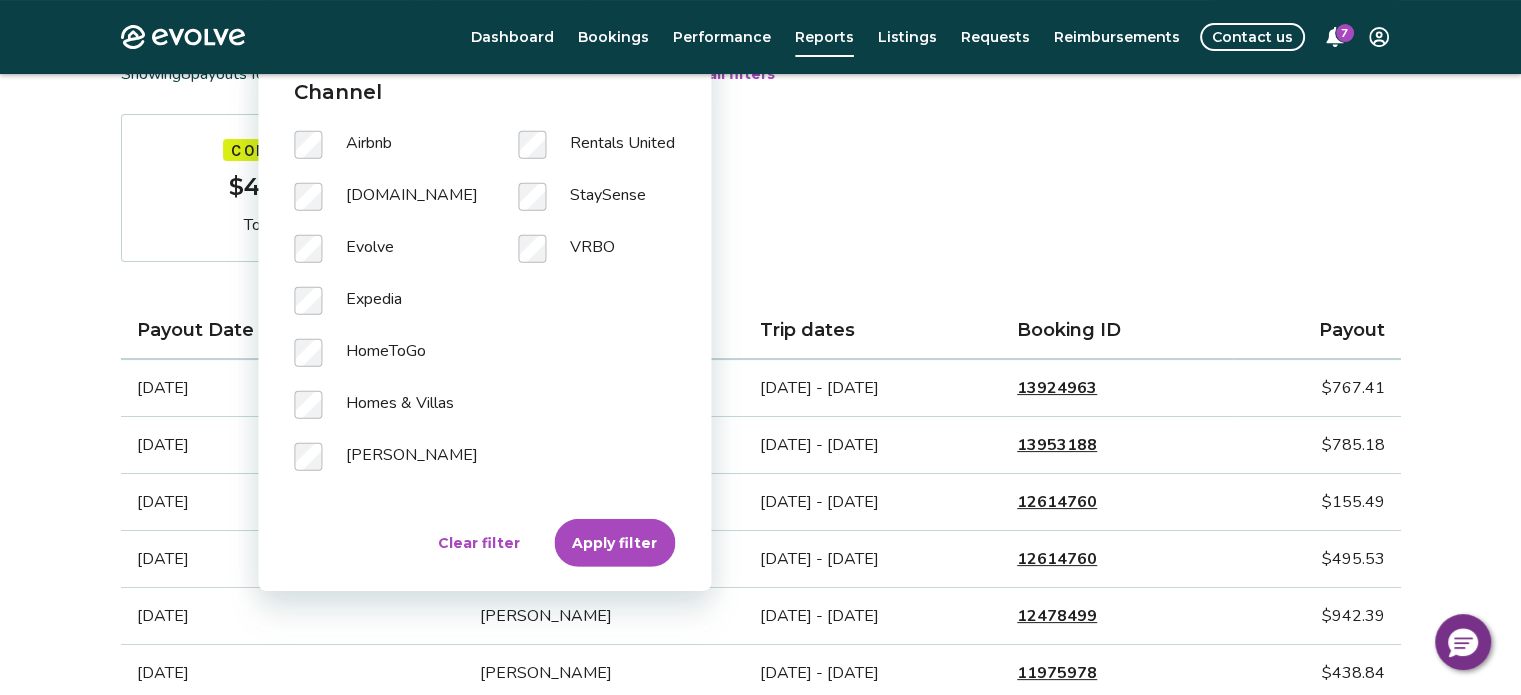 click on "Apply filter" at bounding box center (614, 543) 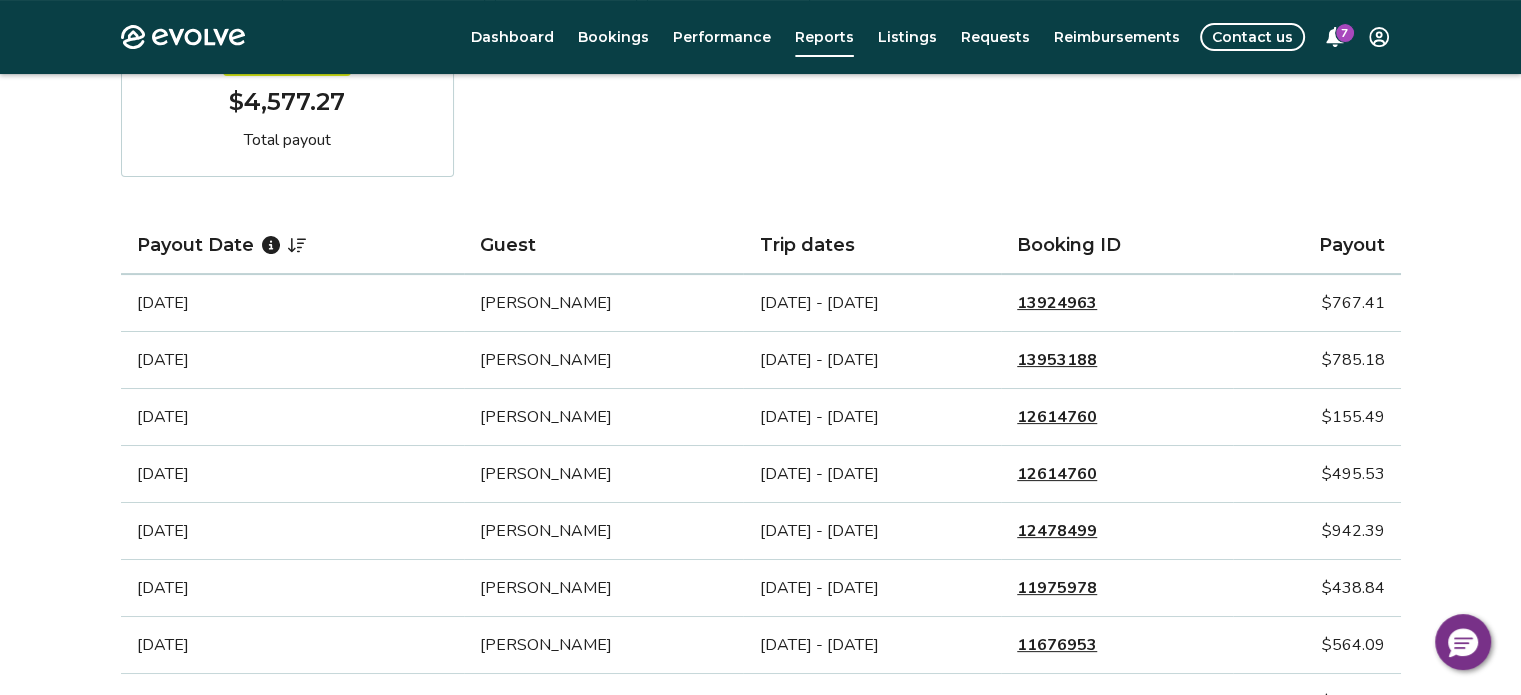 scroll, scrollTop: 0, scrollLeft: 0, axis: both 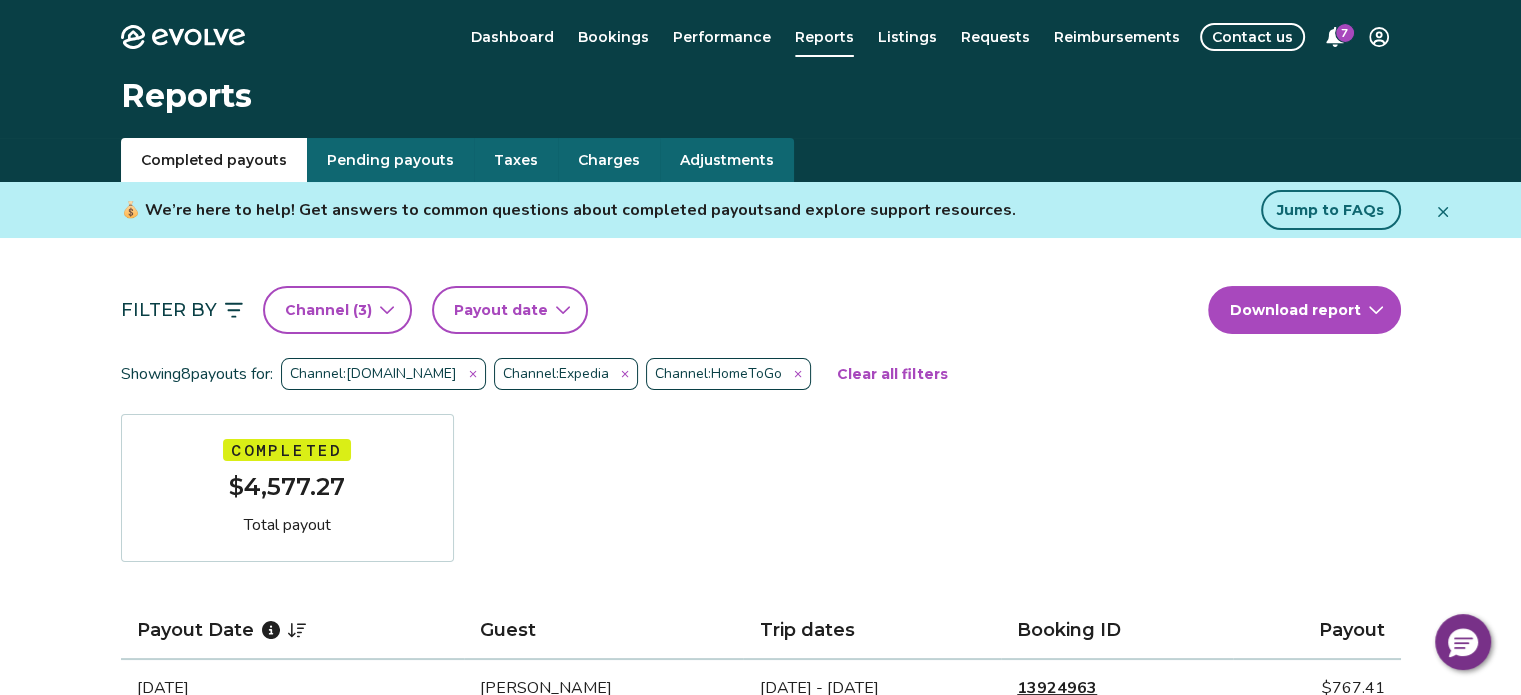 click on "( 3 )" at bounding box center [360, 310] 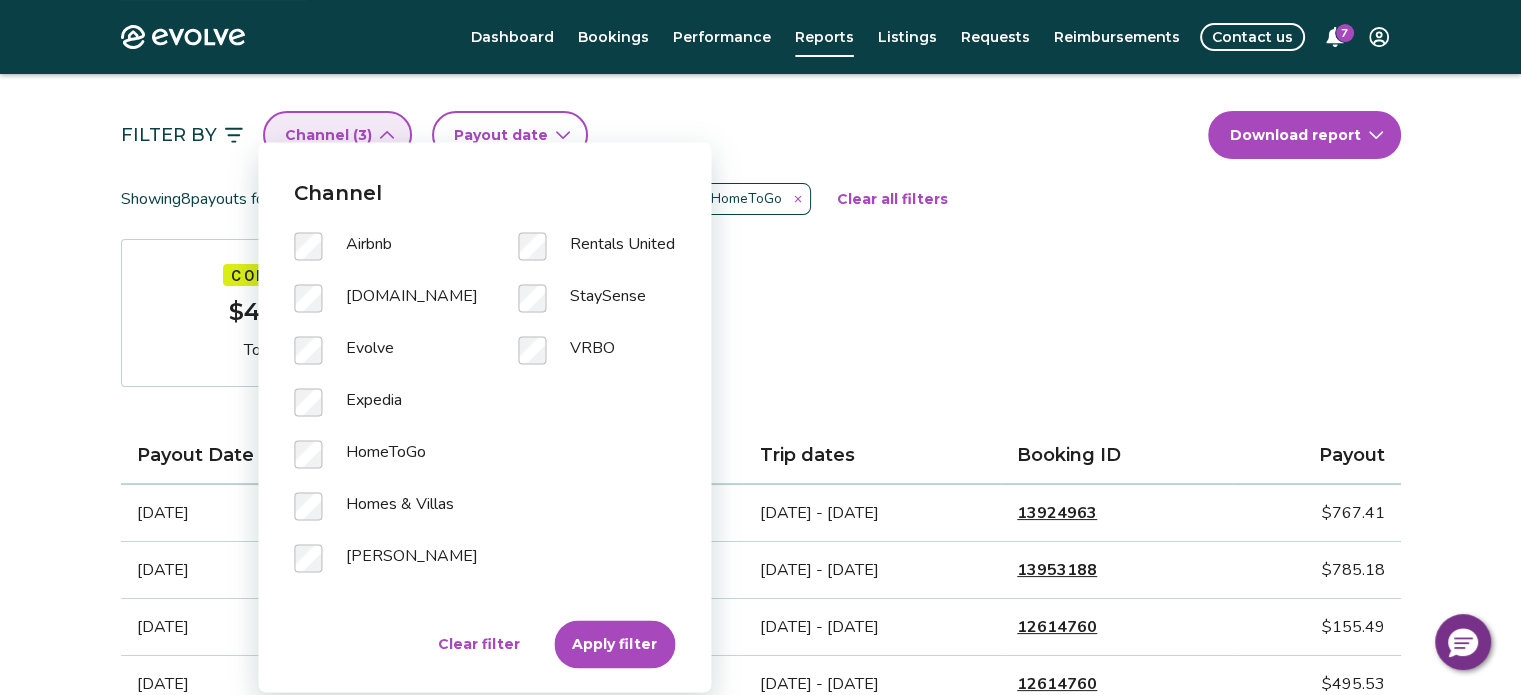 scroll, scrollTop: 200, scrollLeft: 0, axis: vertical 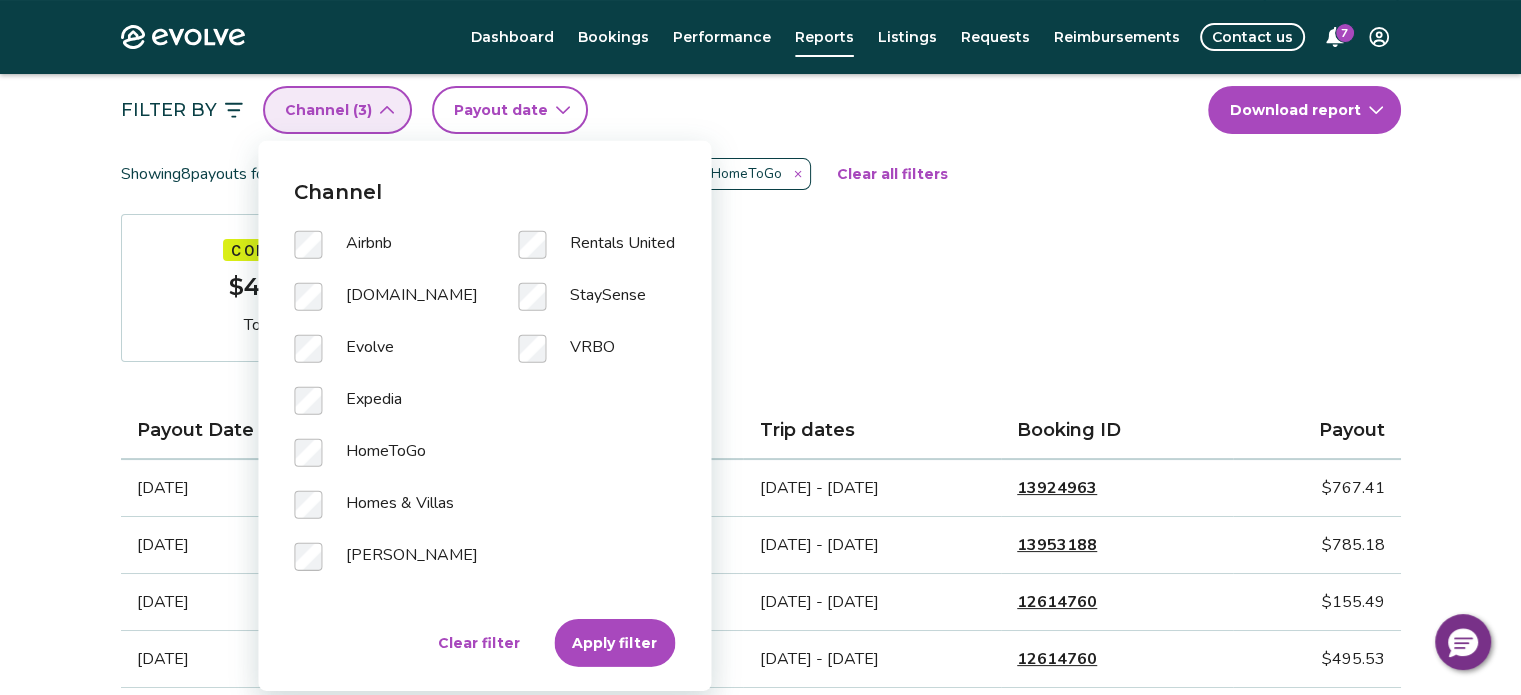 click on "Apply filter" at bounding box center (614, 643) 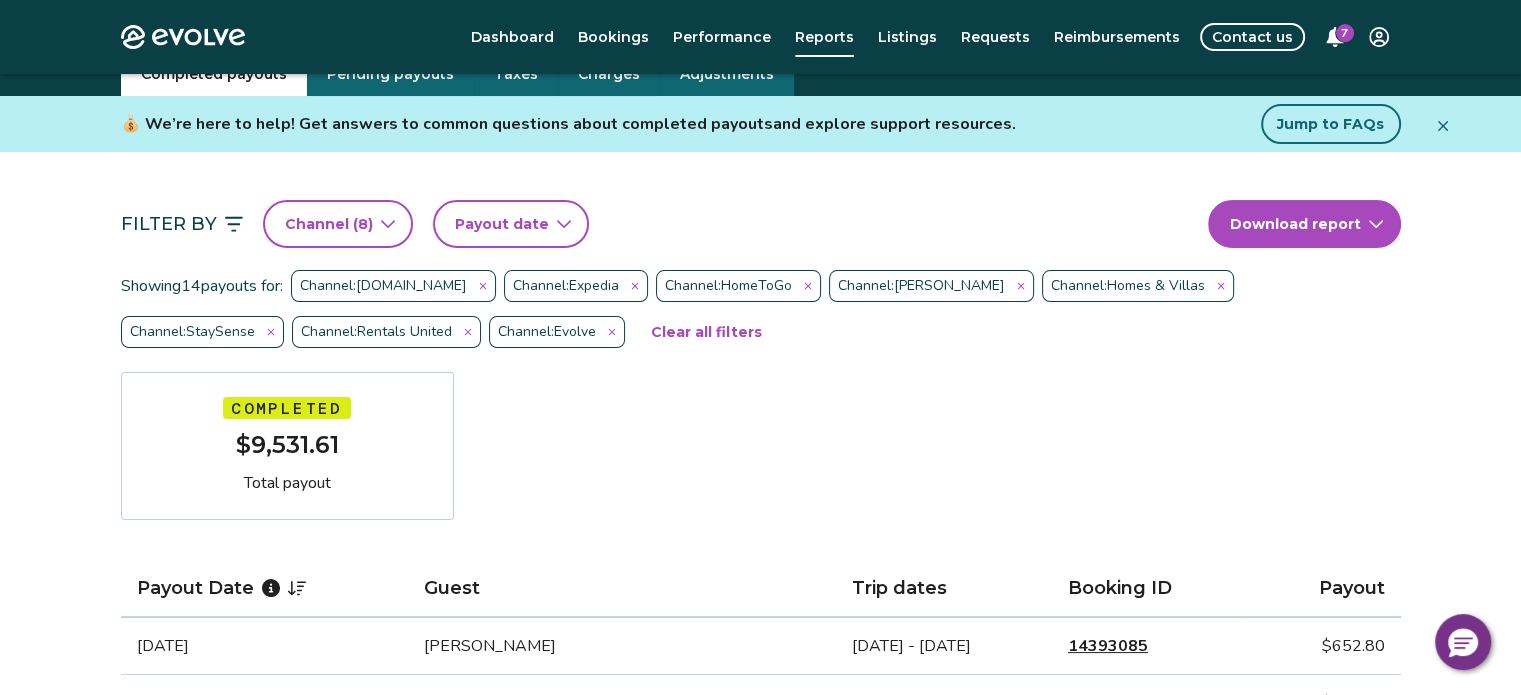 scroll, scrollTop: 0, scrollLeft: 0, axis: both 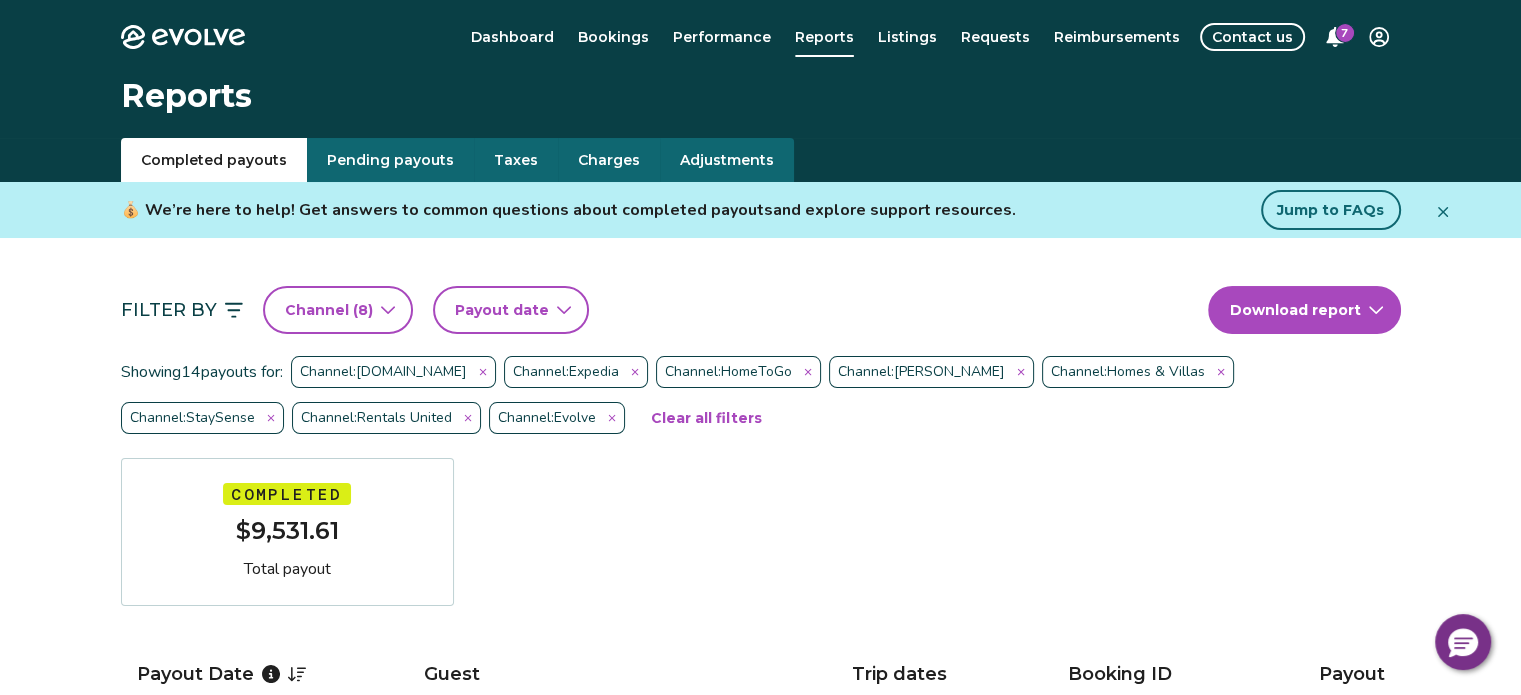 click at bounding box center (483, 372) 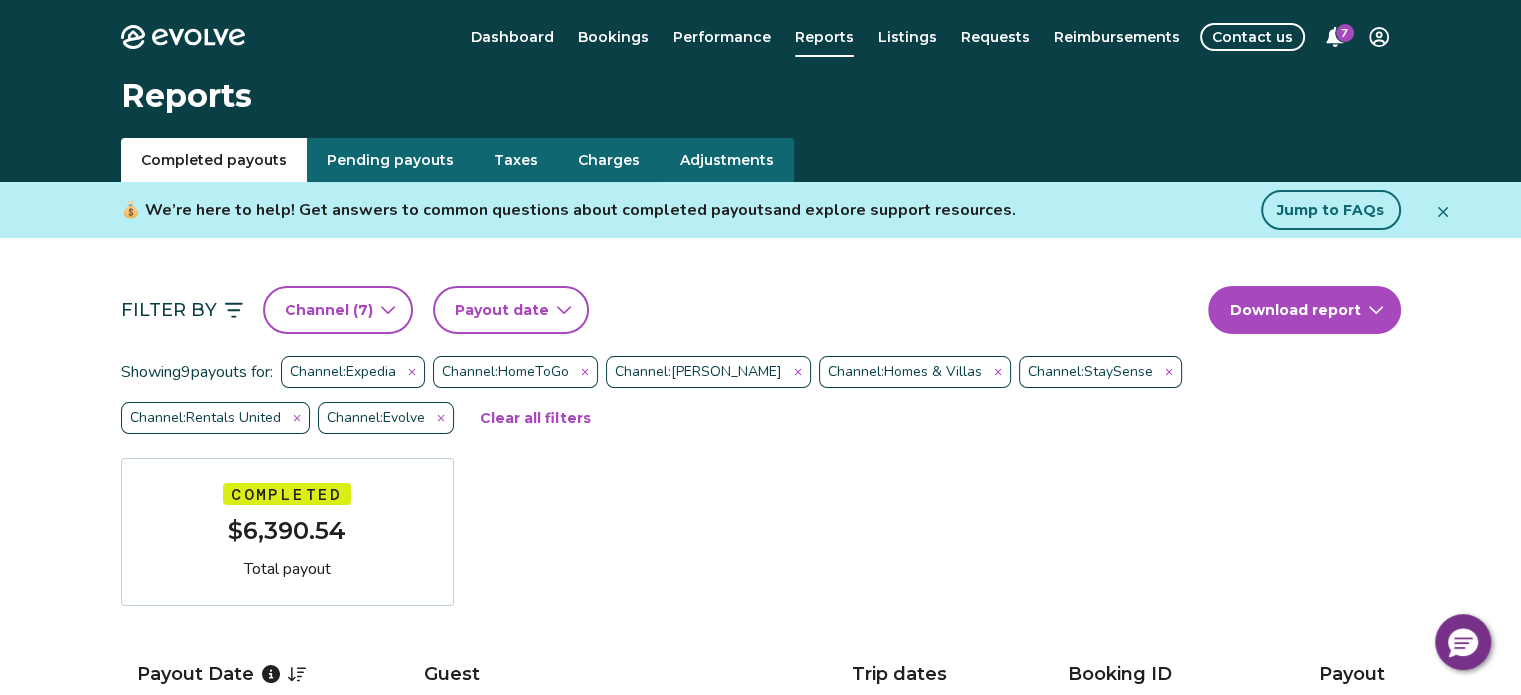 click on "Showing  9  payouts   for: Channel:  Expedia Channel:  HomeToGo Channel:  [PERSON_NAME] Channel:  Homes & Villas Channel:  StaySense Channel:  Rentals United Channel:  Evolve Clear all filters" at bounding box center (761, 396) 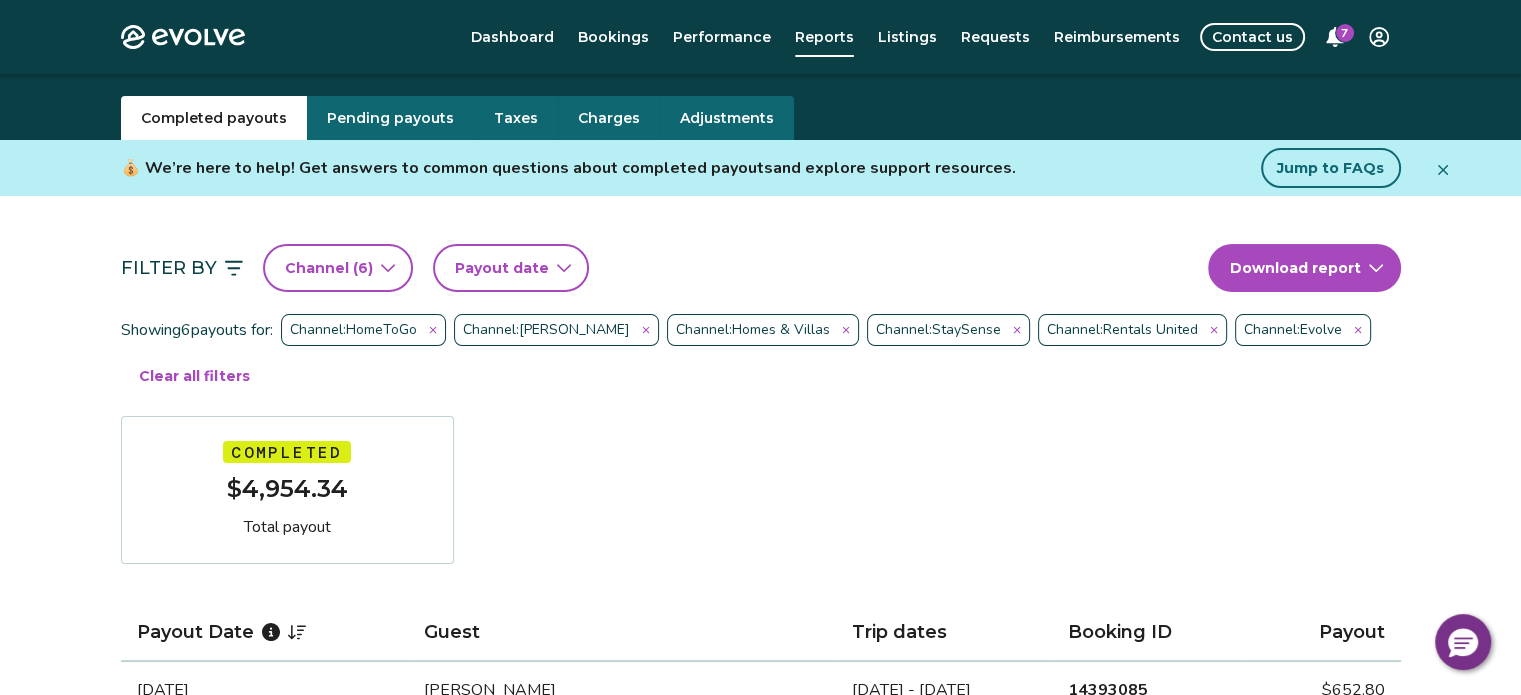 scroll, scrollTop: 35, scrollLeft: 0, axis: vertical 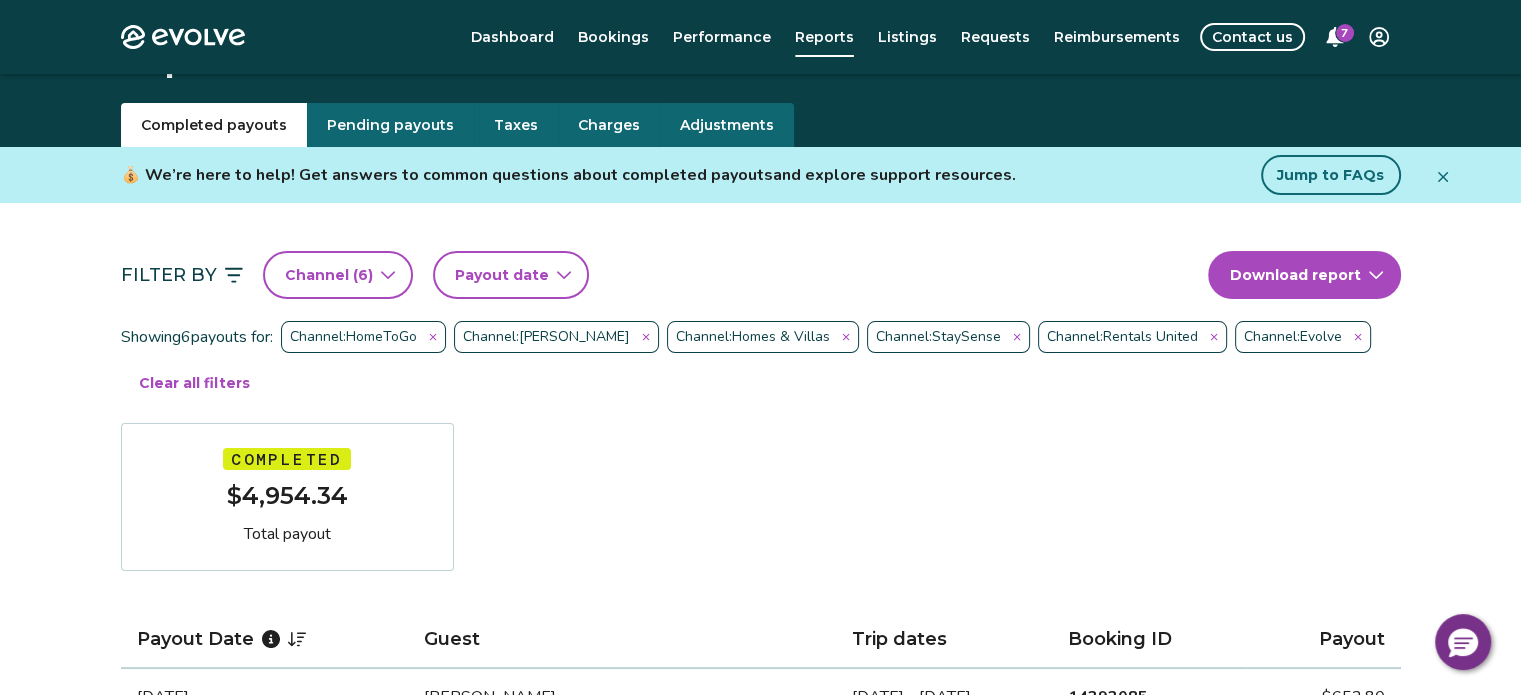 click 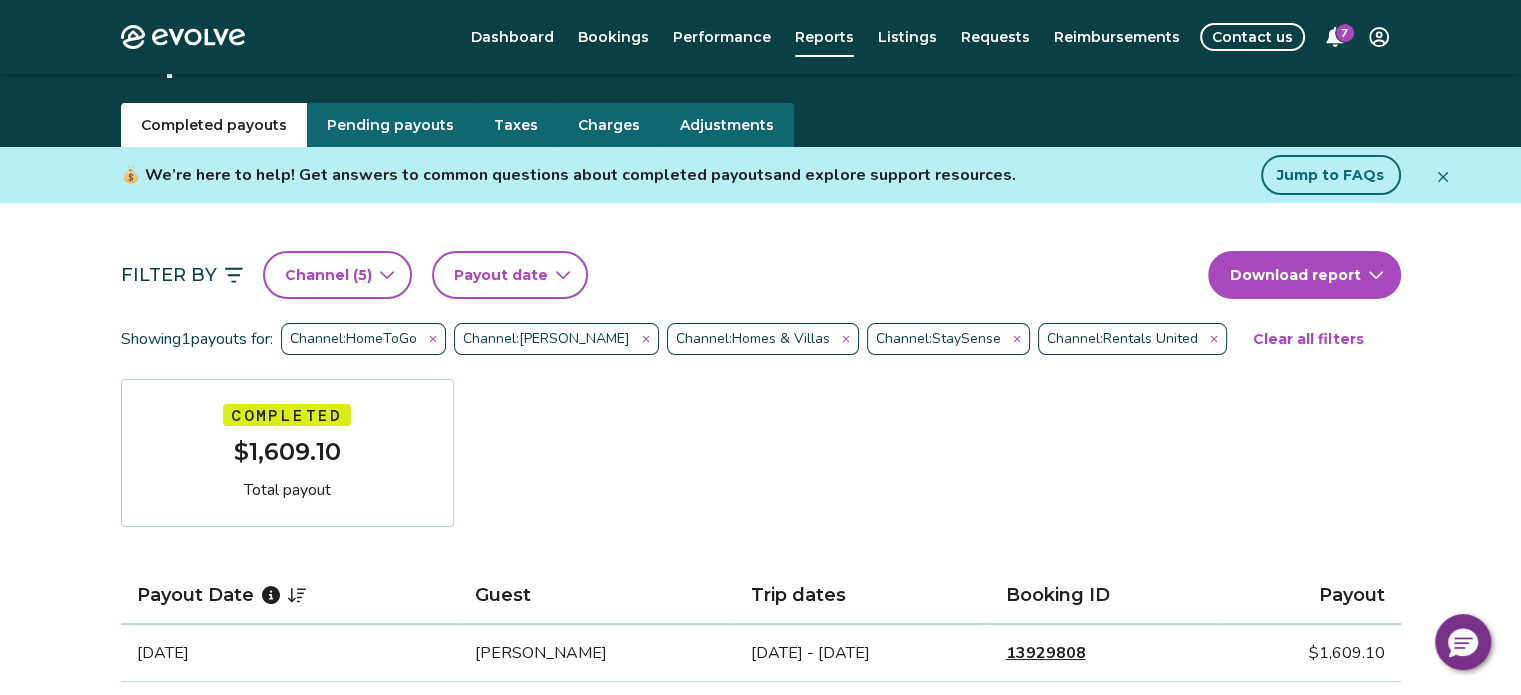 click 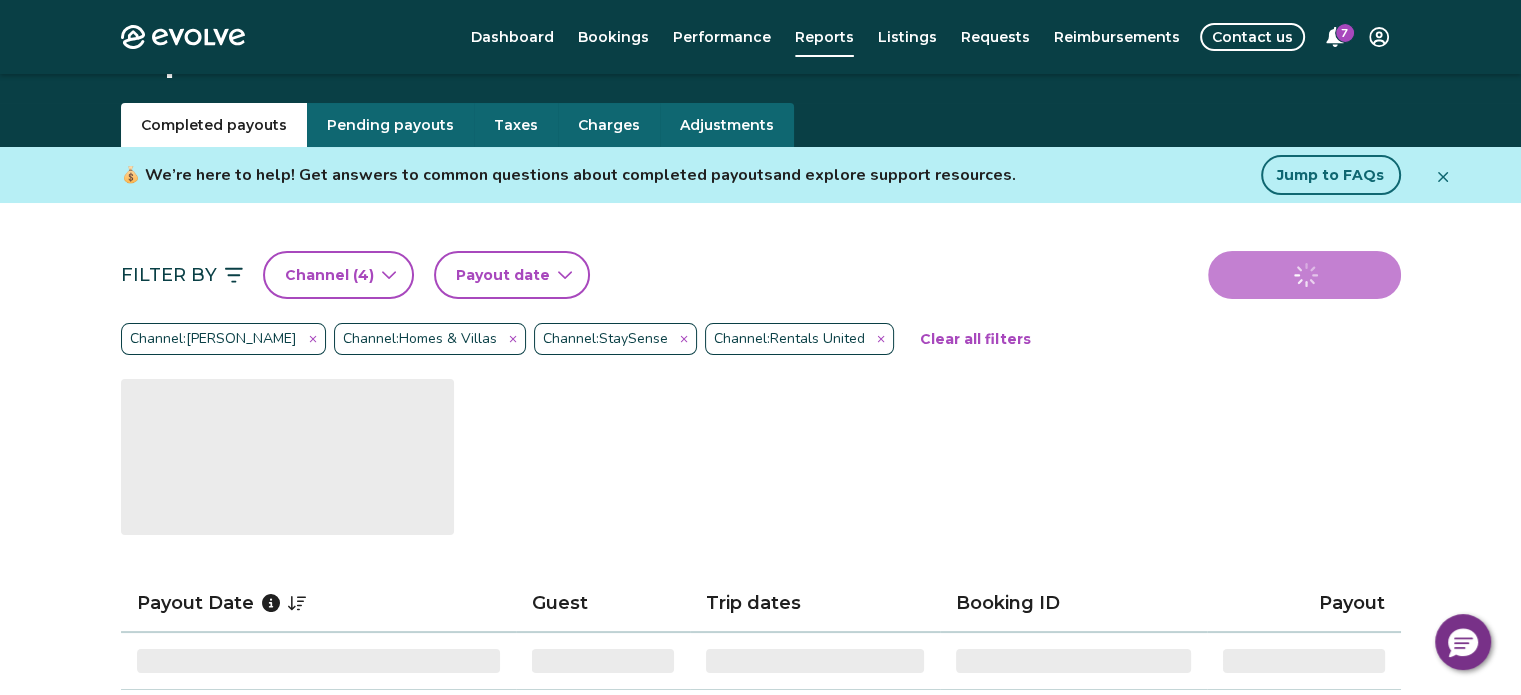 click 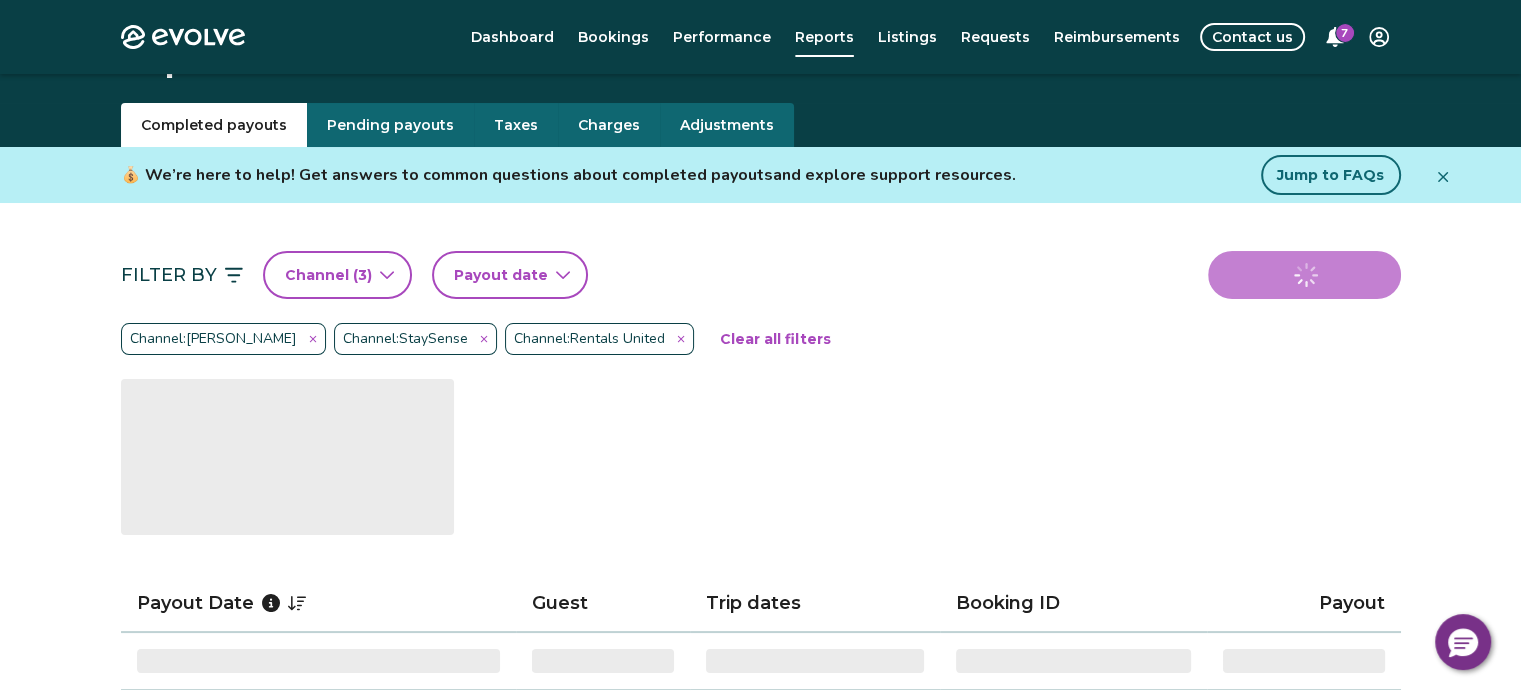 click 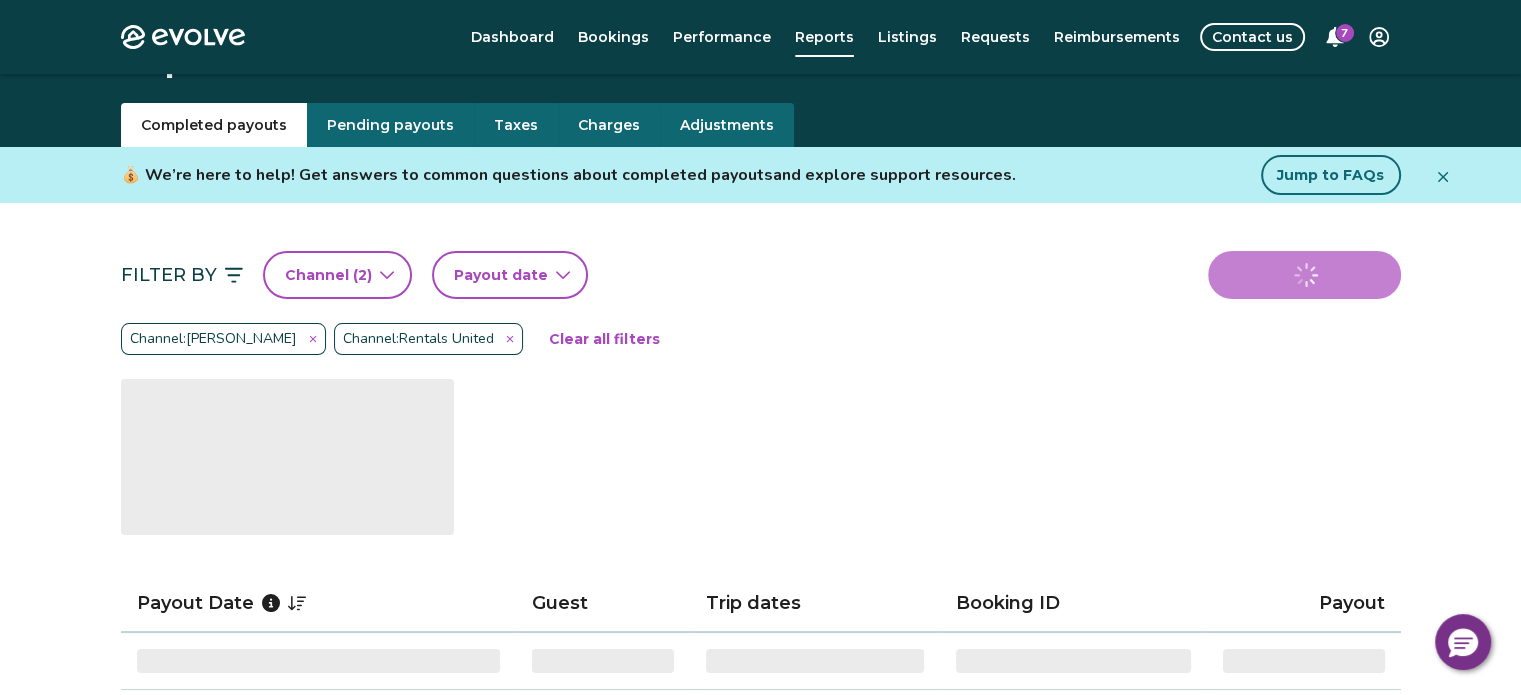 click 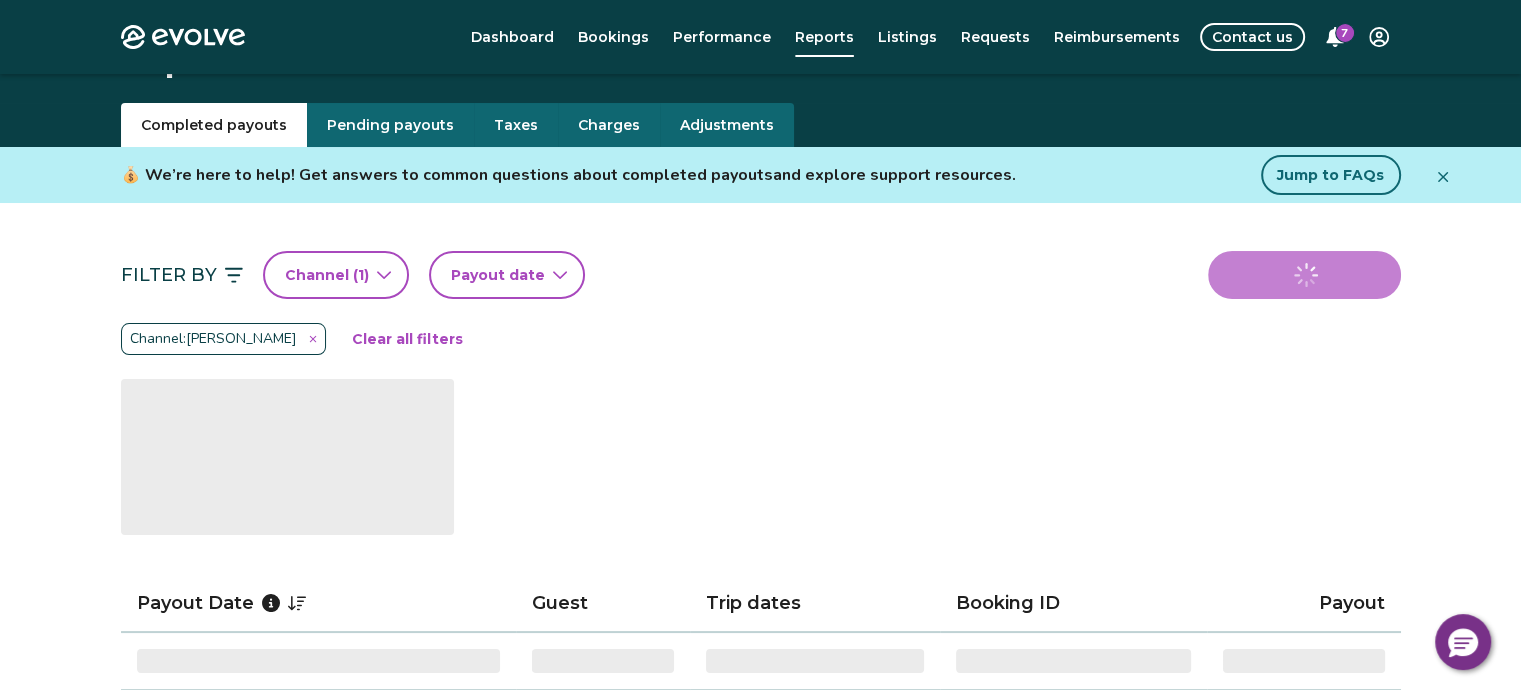 click 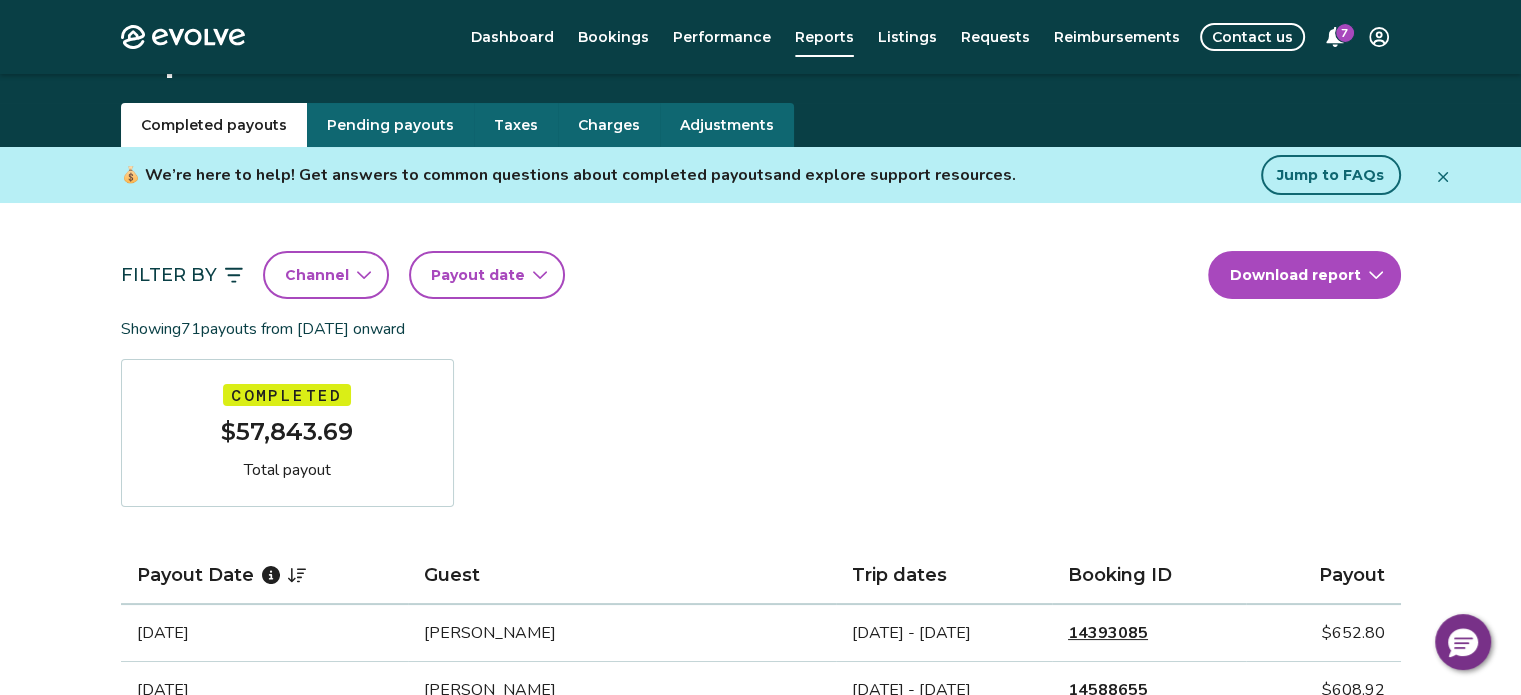 click on "Channel" at bounding box center (317, 275) 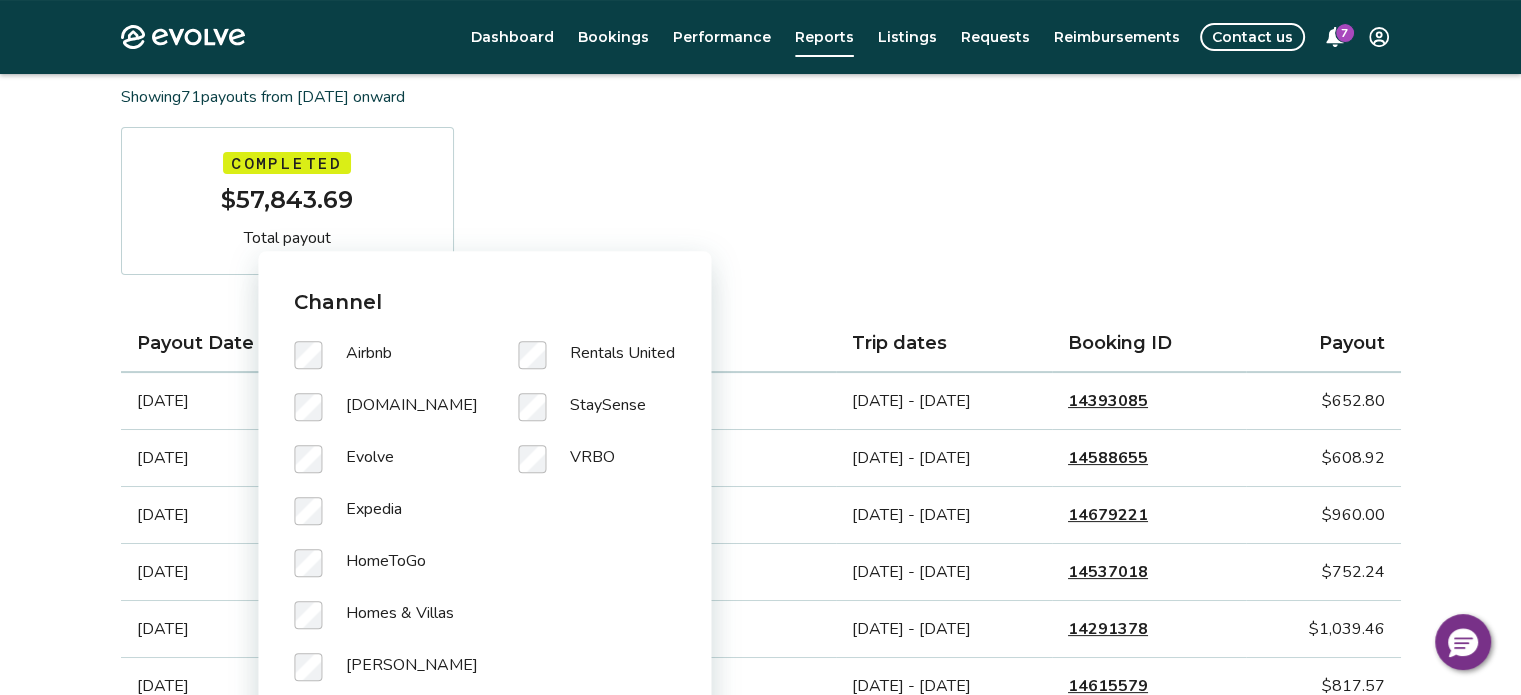 scroll, scrollTop: 335, scrollLeft: 0, axis: vertical 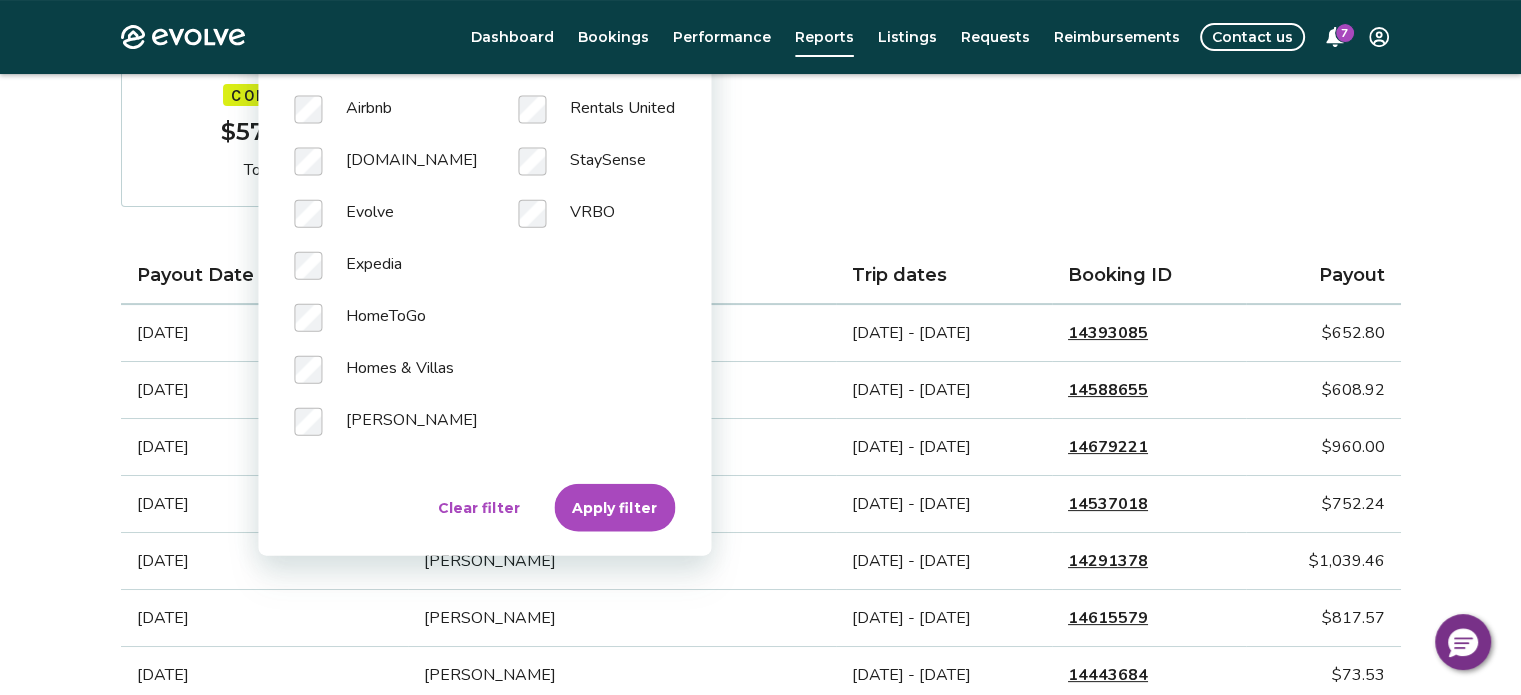 click on "Apply filter" at bounding box center [614, 508] 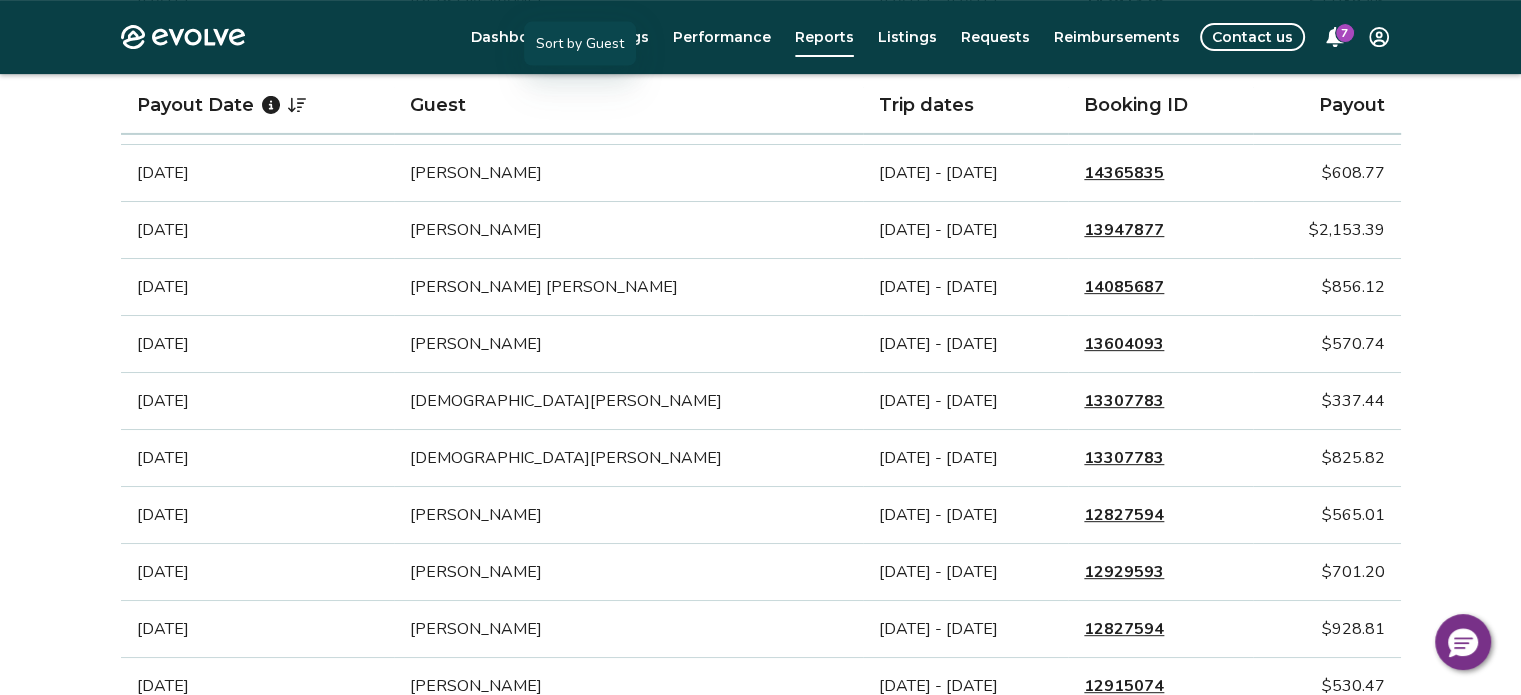 scroll, scrollTop: 1300, scrollLeft: 0, axis: vertical 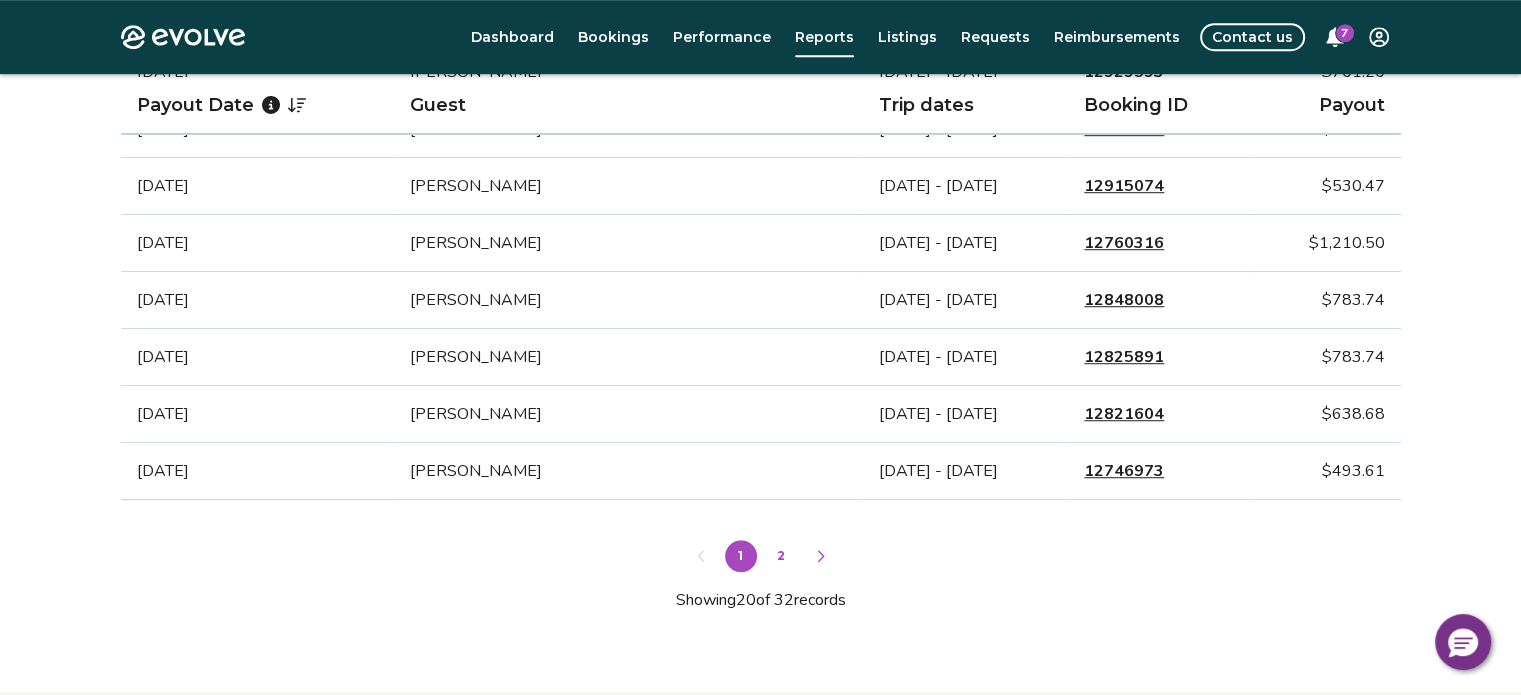 click on "2" at bounding box center (781, 556) 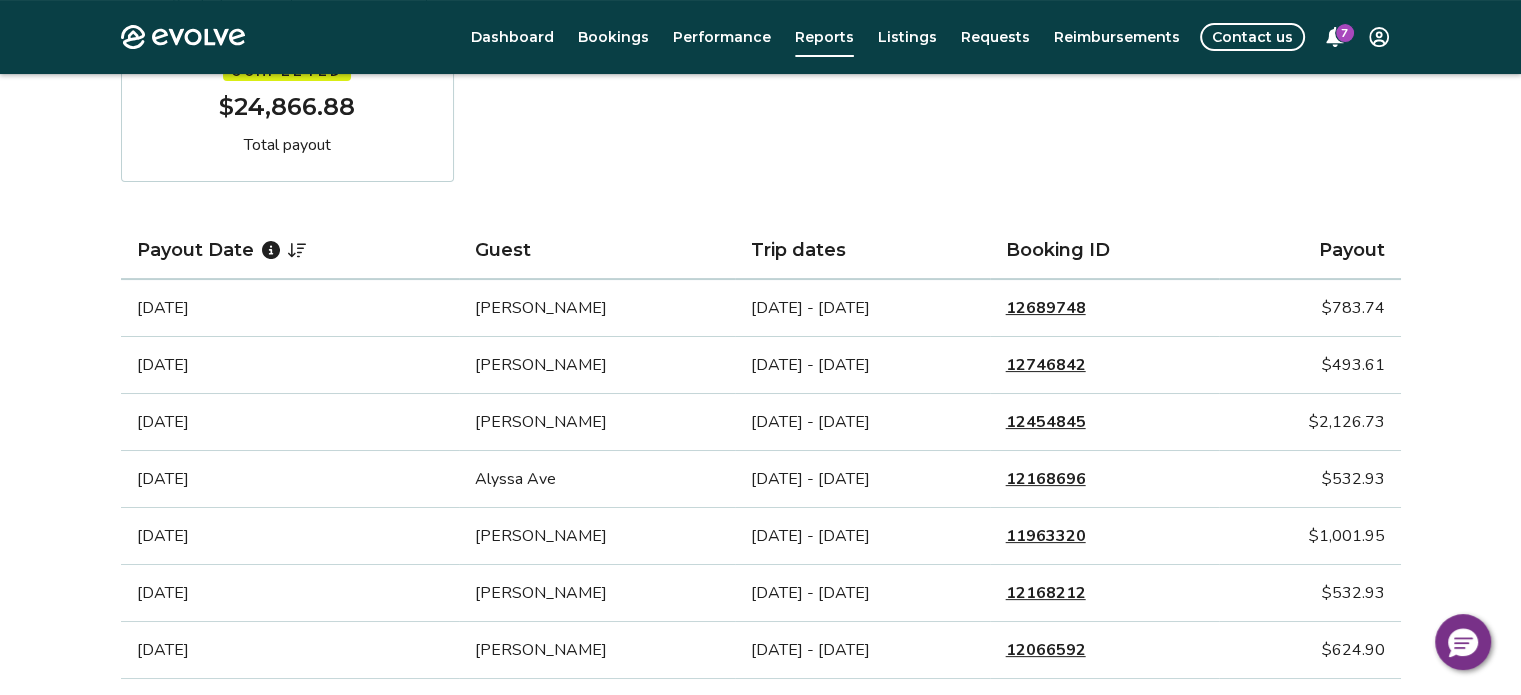 scroll, scrollTop: 80, scrollLeft: 0, axis: vertical 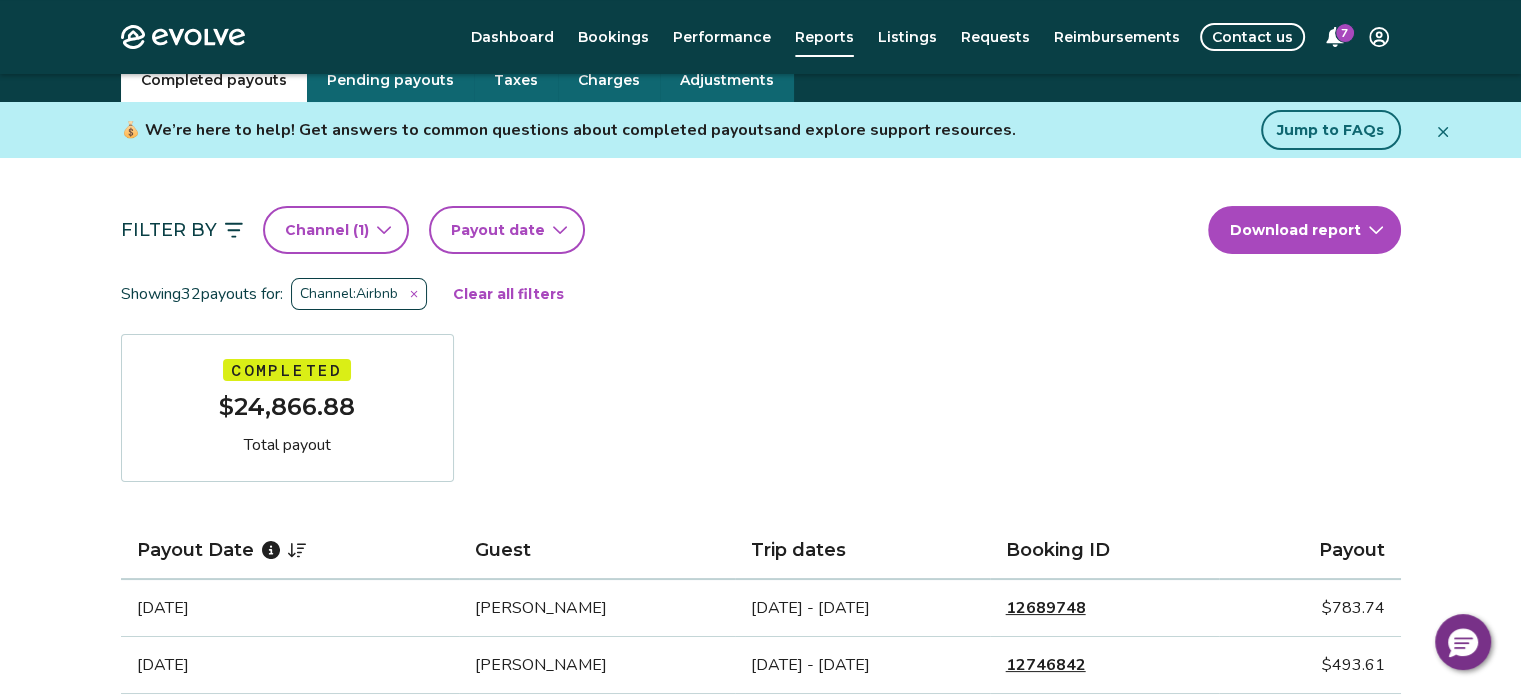 click on "( 1 )" at bounding box center [359, 230] 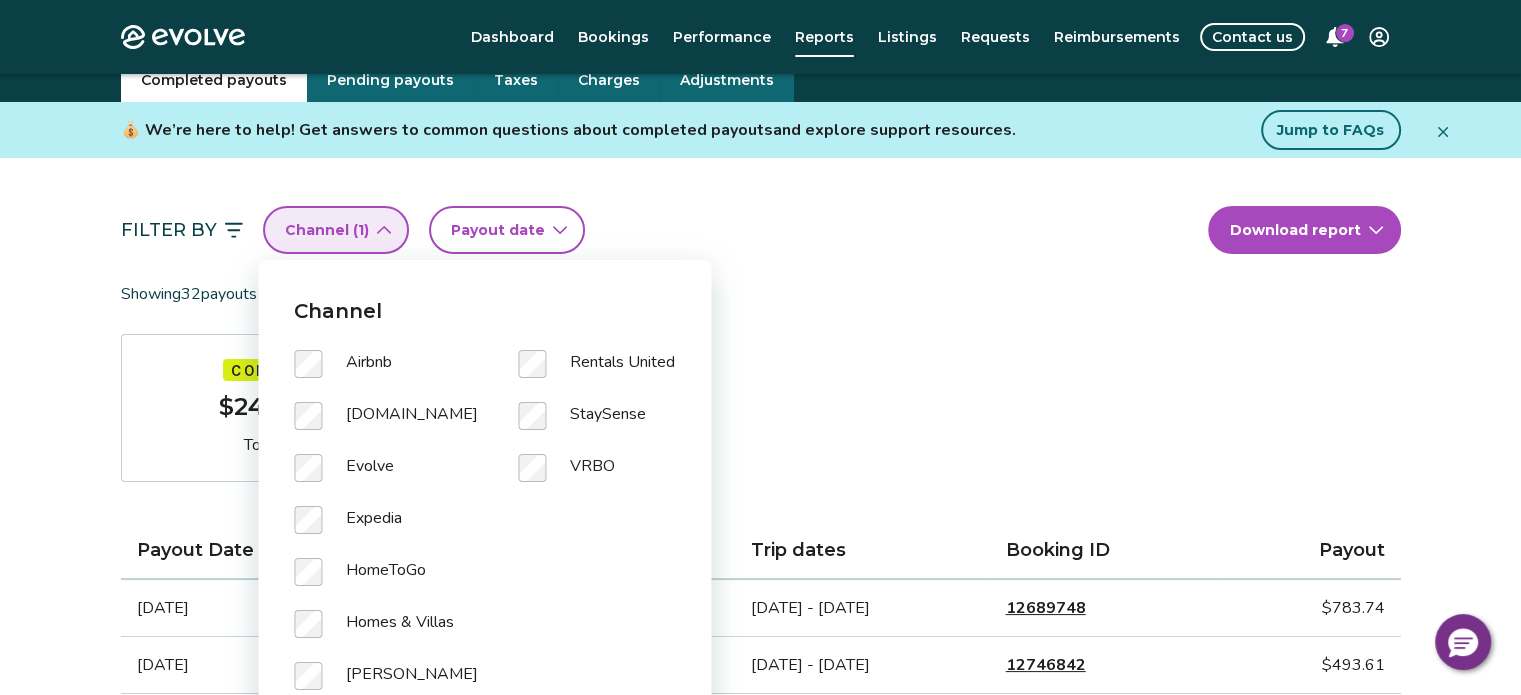 click on "Showing  32  payouts   for: Channel:  Airbnb Clear all filters" at bounding box center (761, 294) 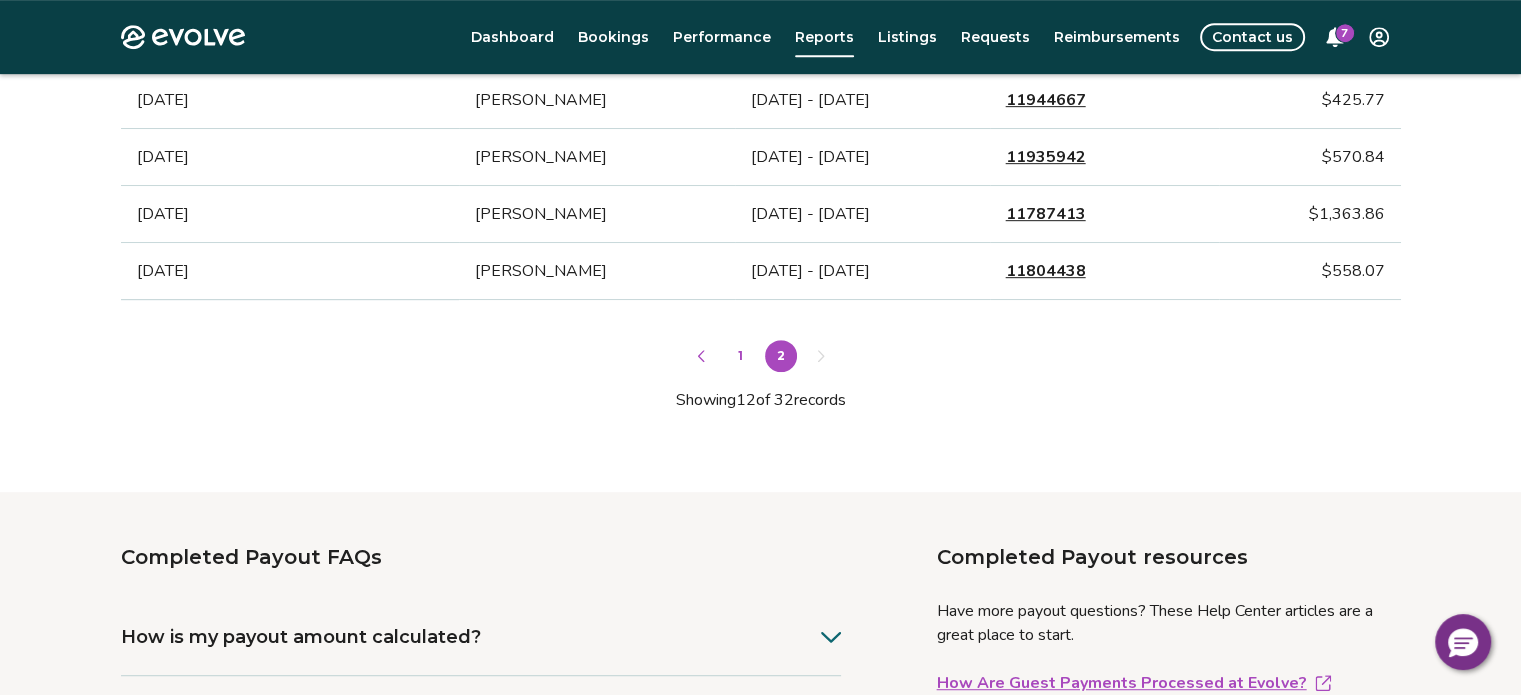 scroll, scrollTop: 1080, scrollLeft: 0, axis: vertical 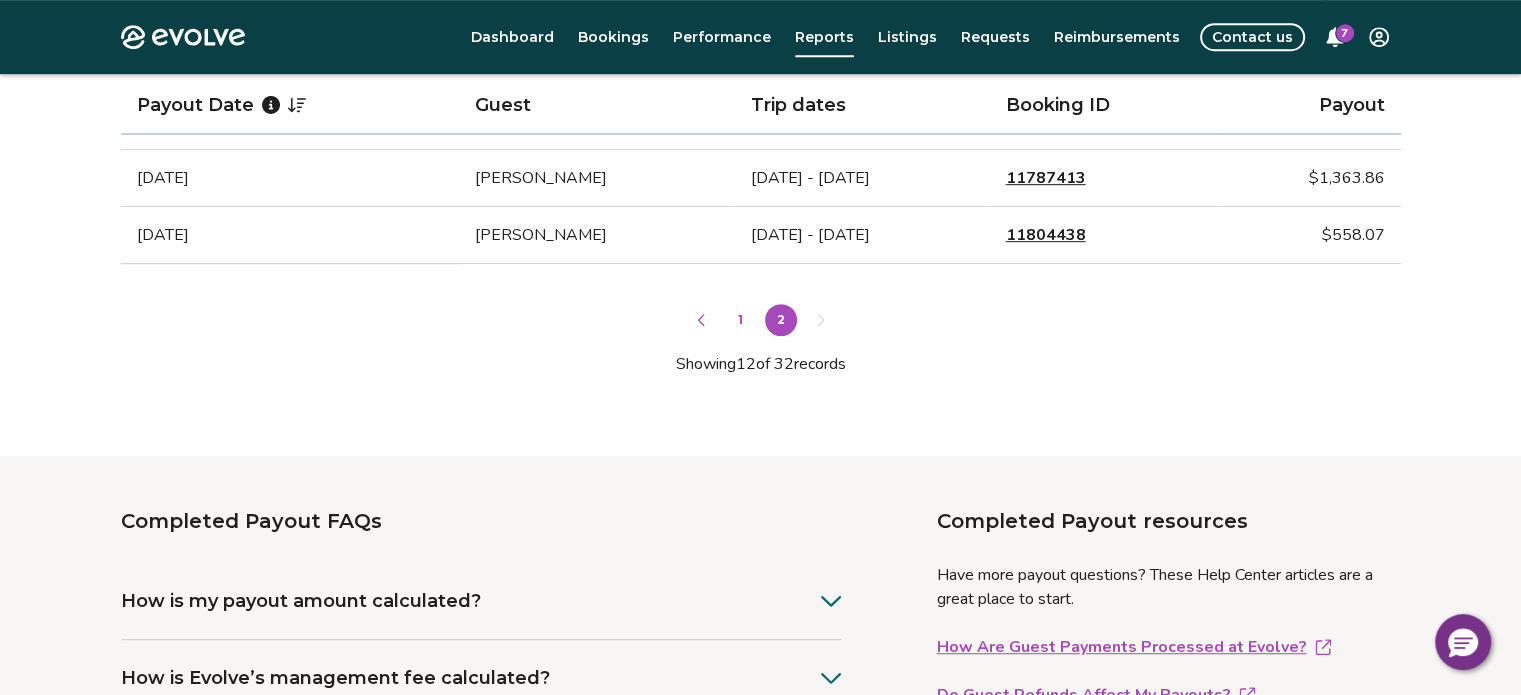 click on "1" at bounding box center (741, 320) 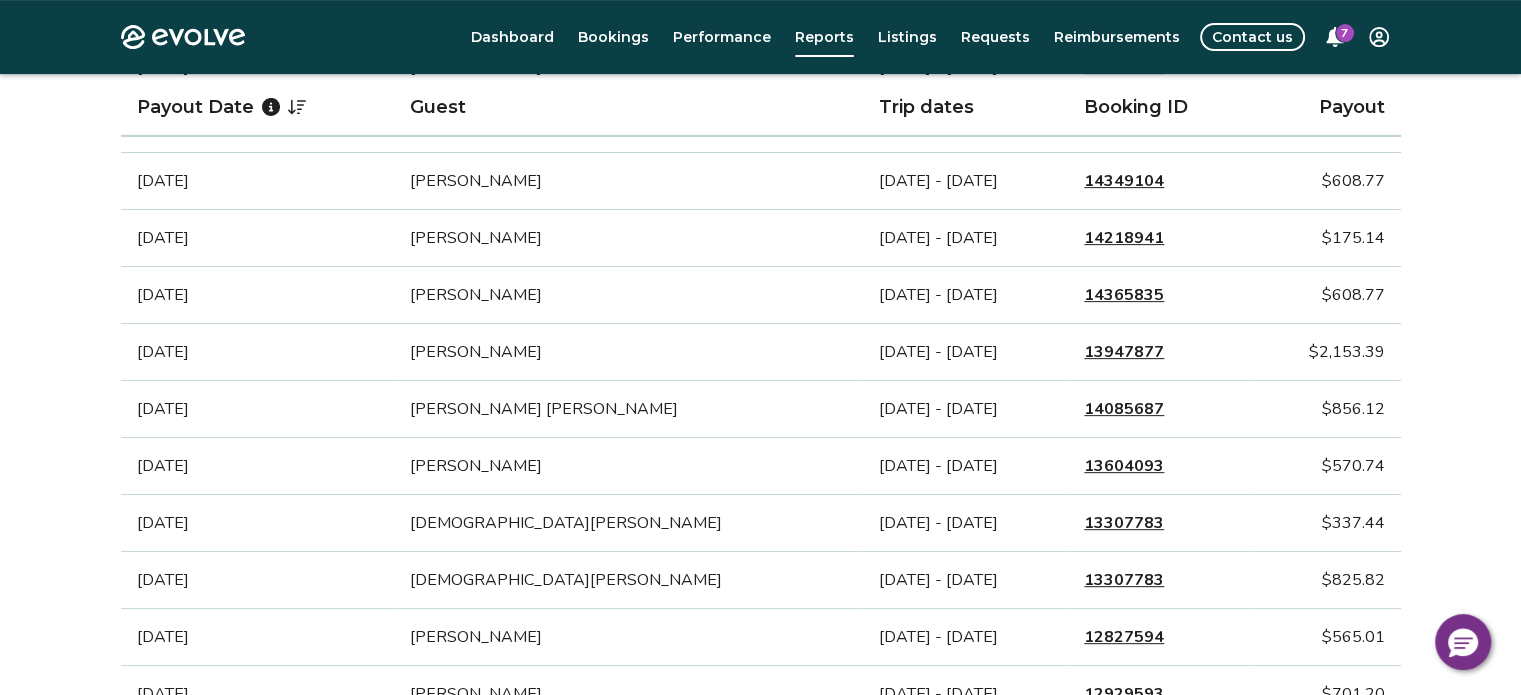 scroll, scrollTop: 680, scrollLeft: 0, axis: vertical 